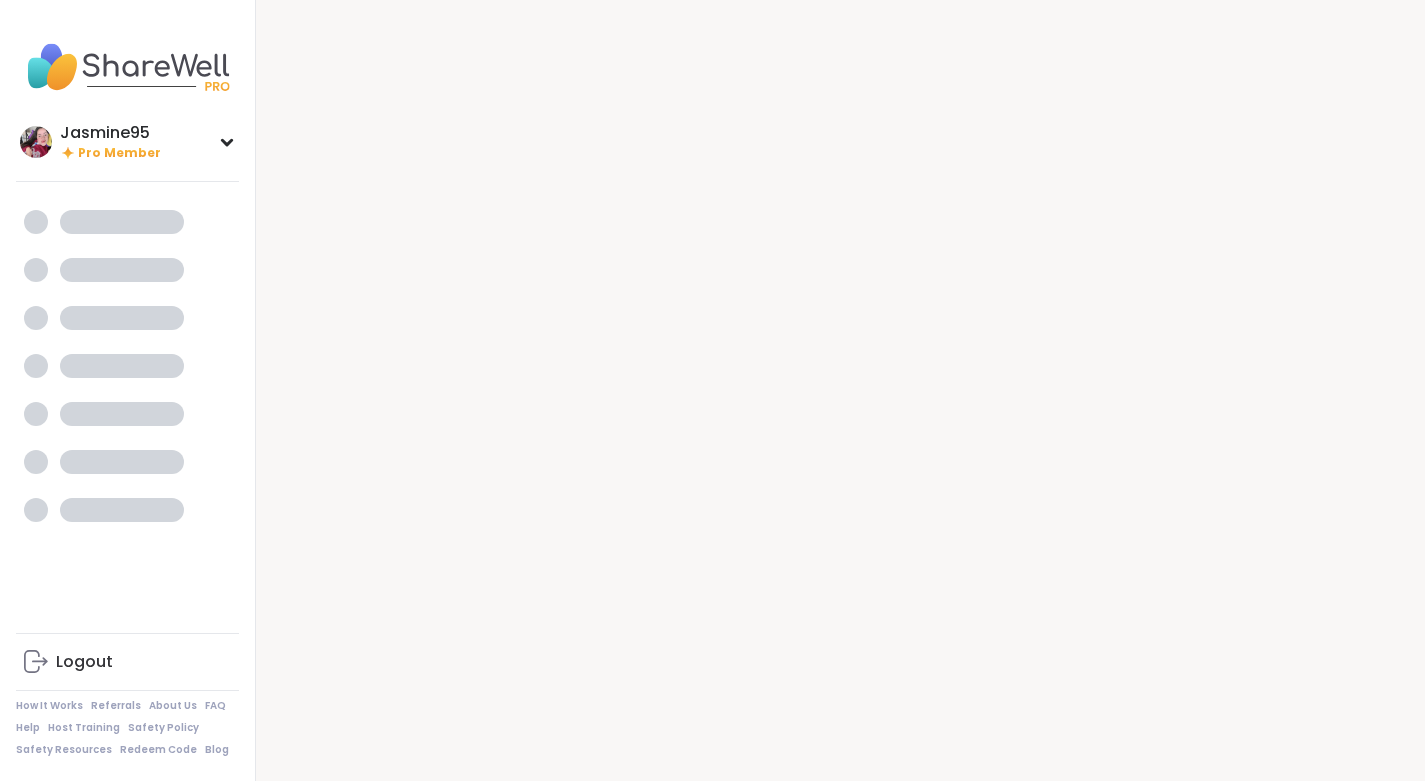 scroll, scrollTop: 0, scrollLeft: 0, axis: both 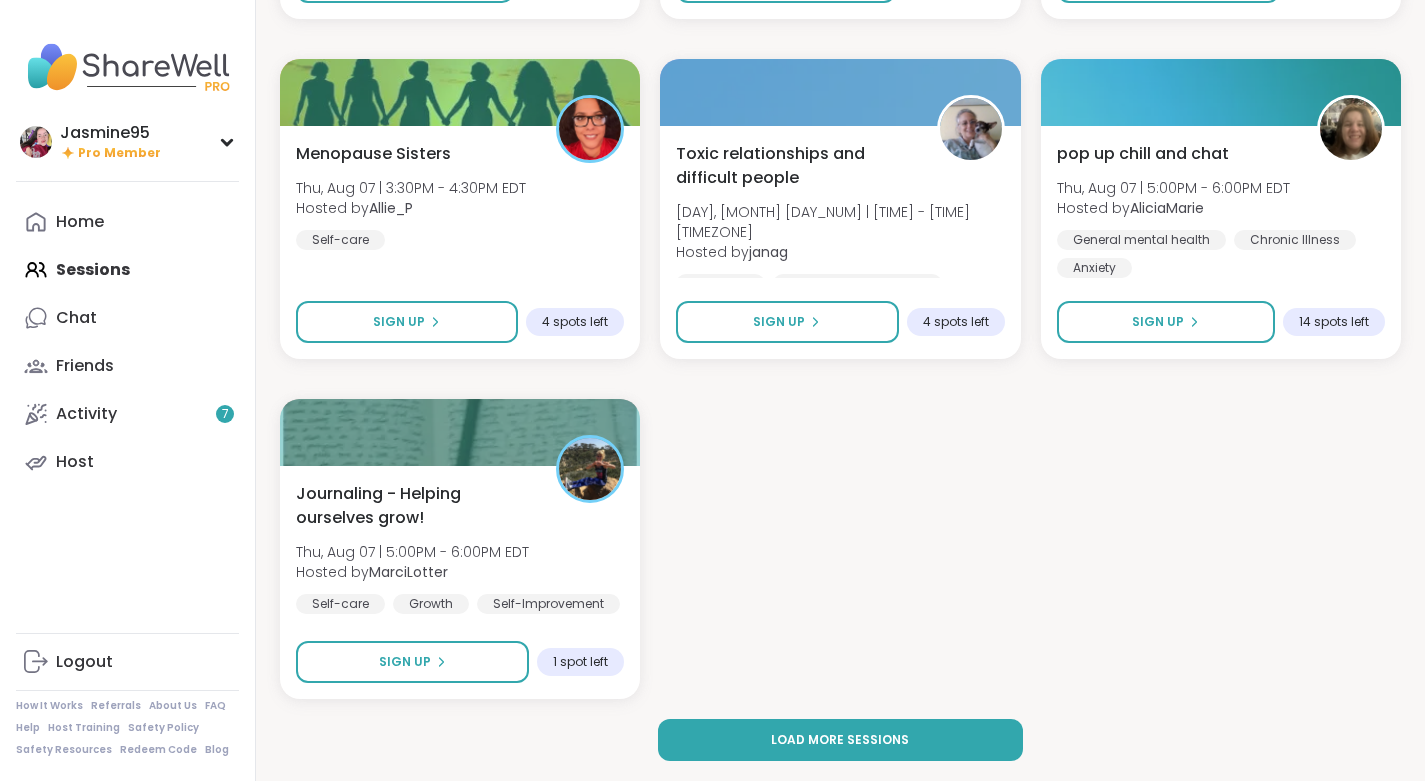 click on "Load more sessions" at bounding box center [840, 740] 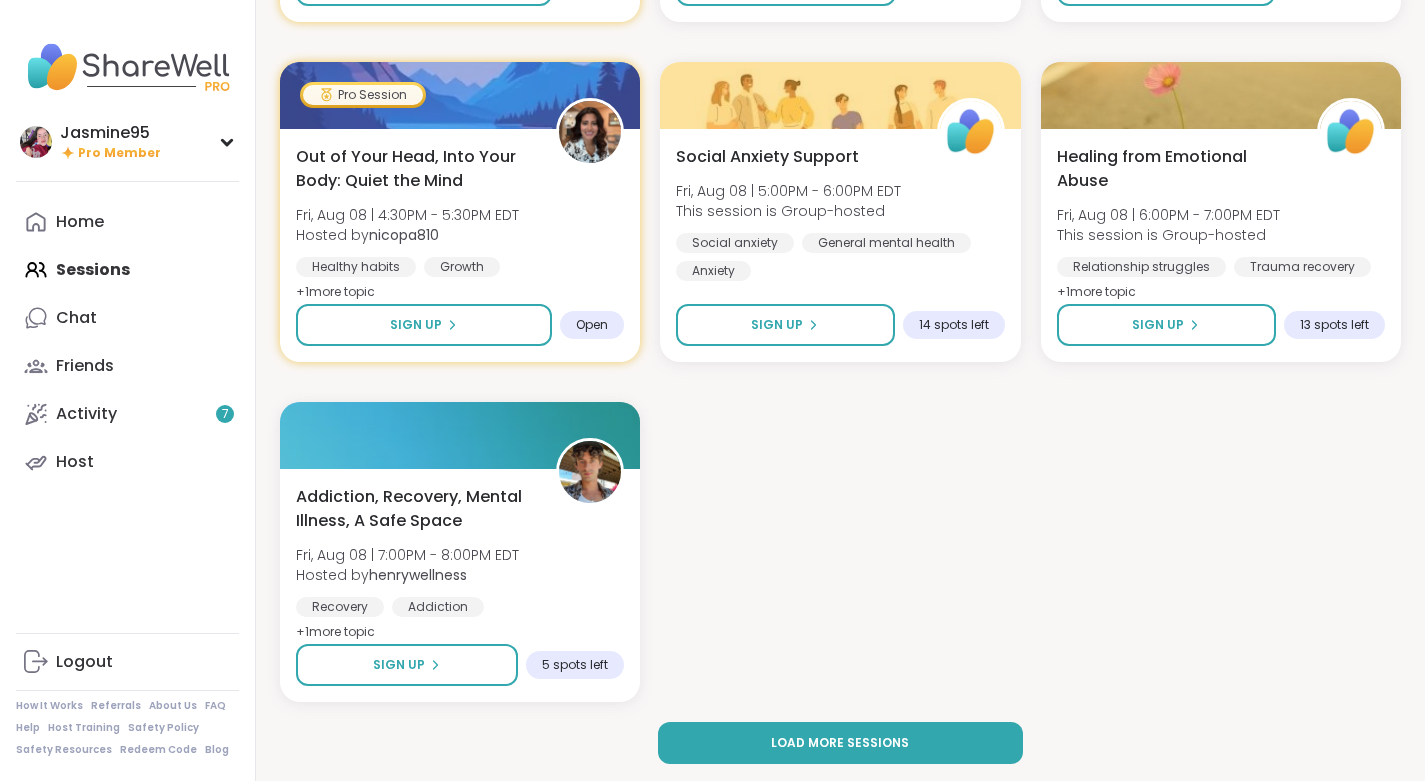scroll, scrollTop: 7731, scrollLeft: 0, axis: vertical 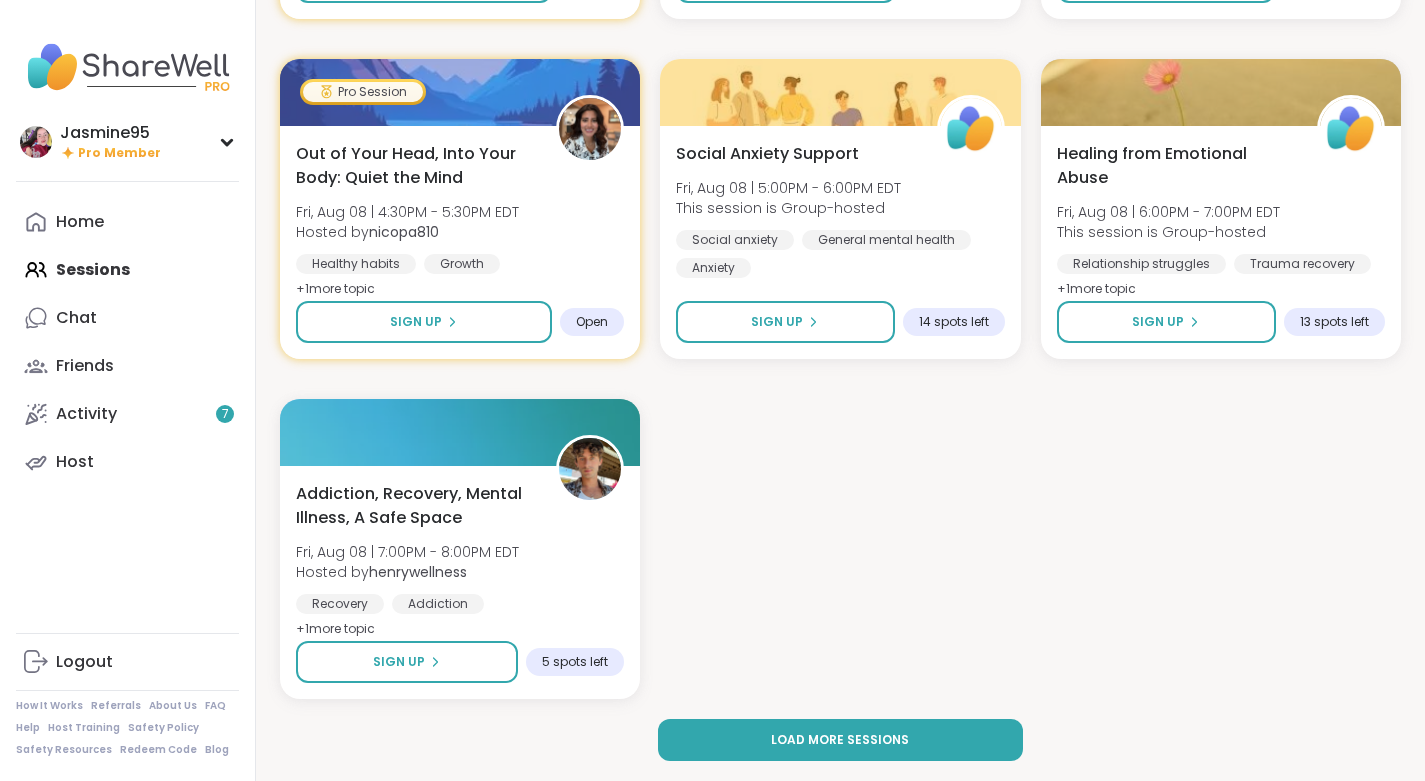 click on "Load more sessions" at bounding box center [840, 740] 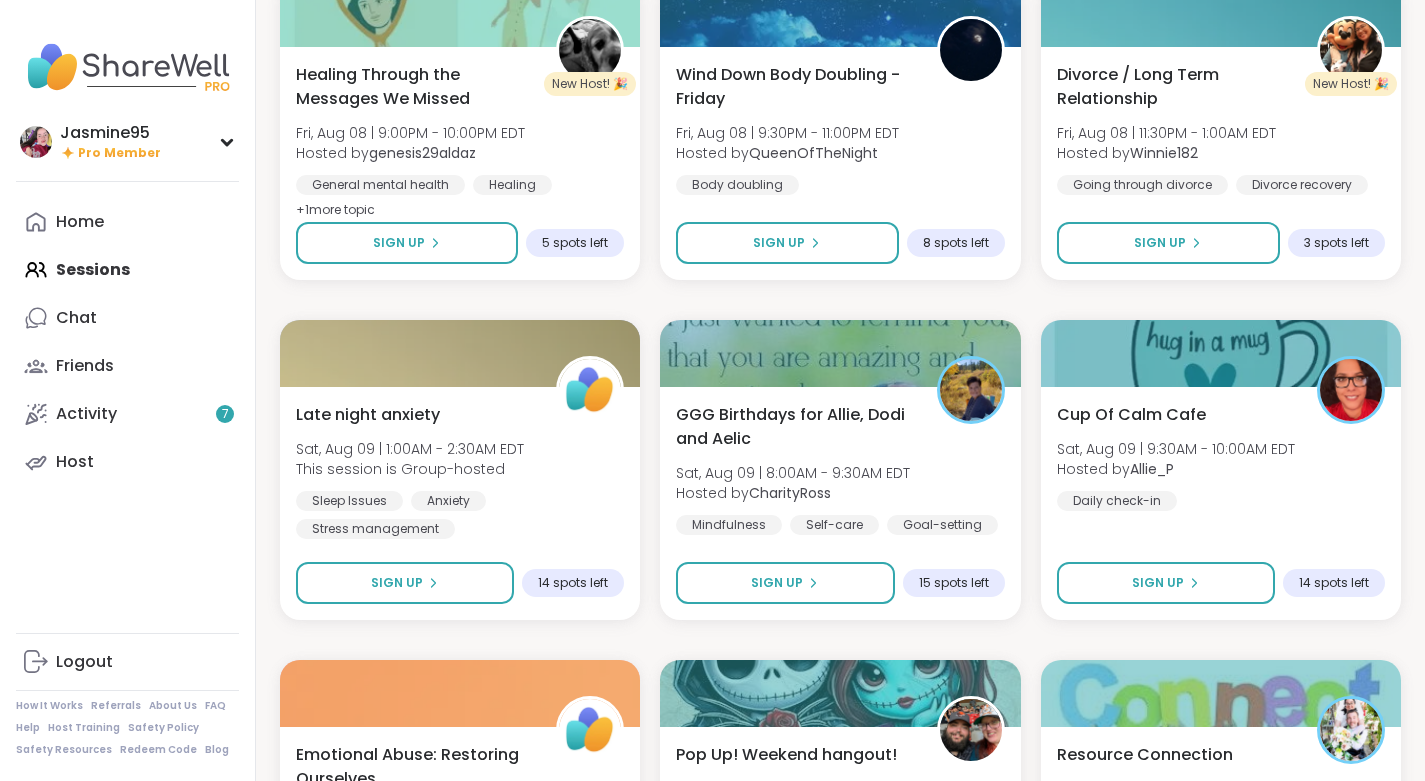 scroll, scrollTop: 8831, scrollLeft: 0, axis: vertical 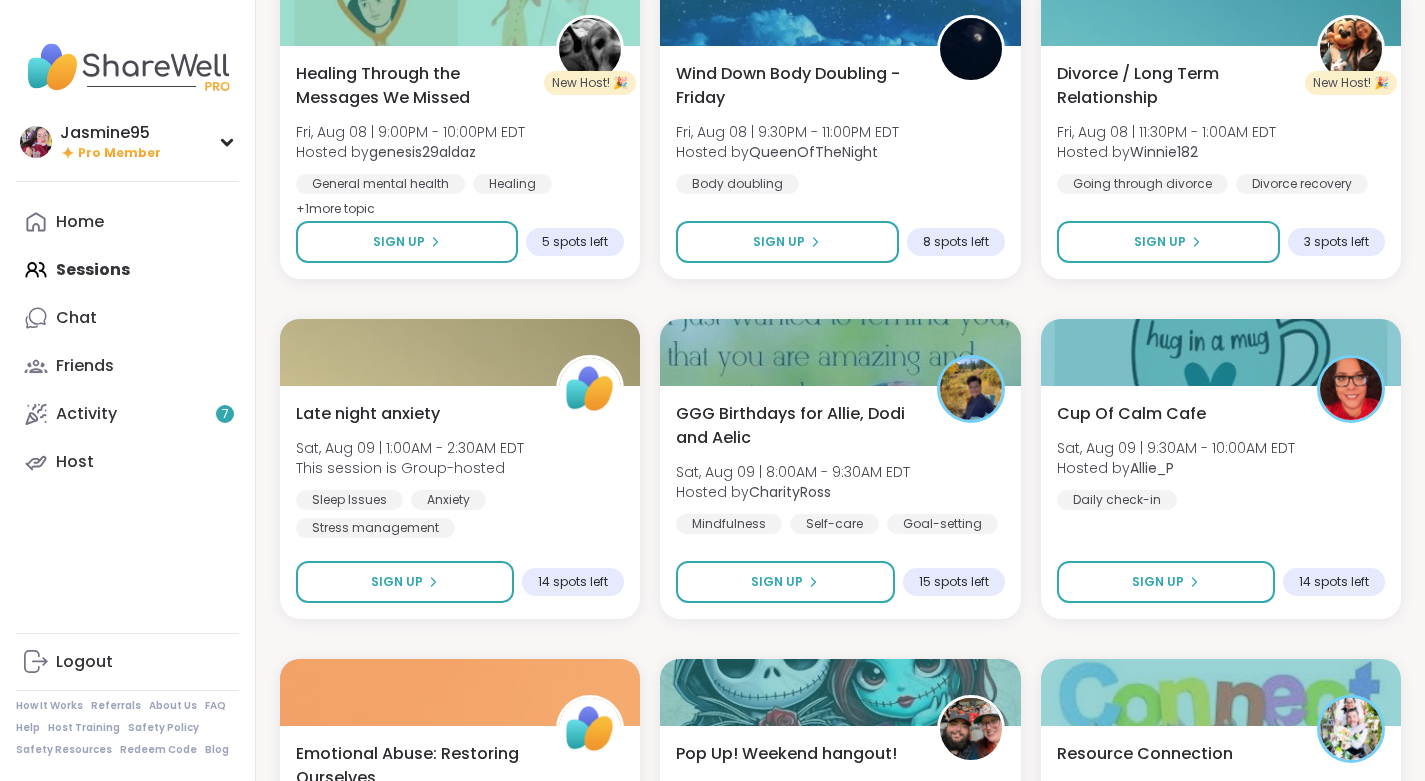 click on "Sign Up" at bounding box center [407, 242] 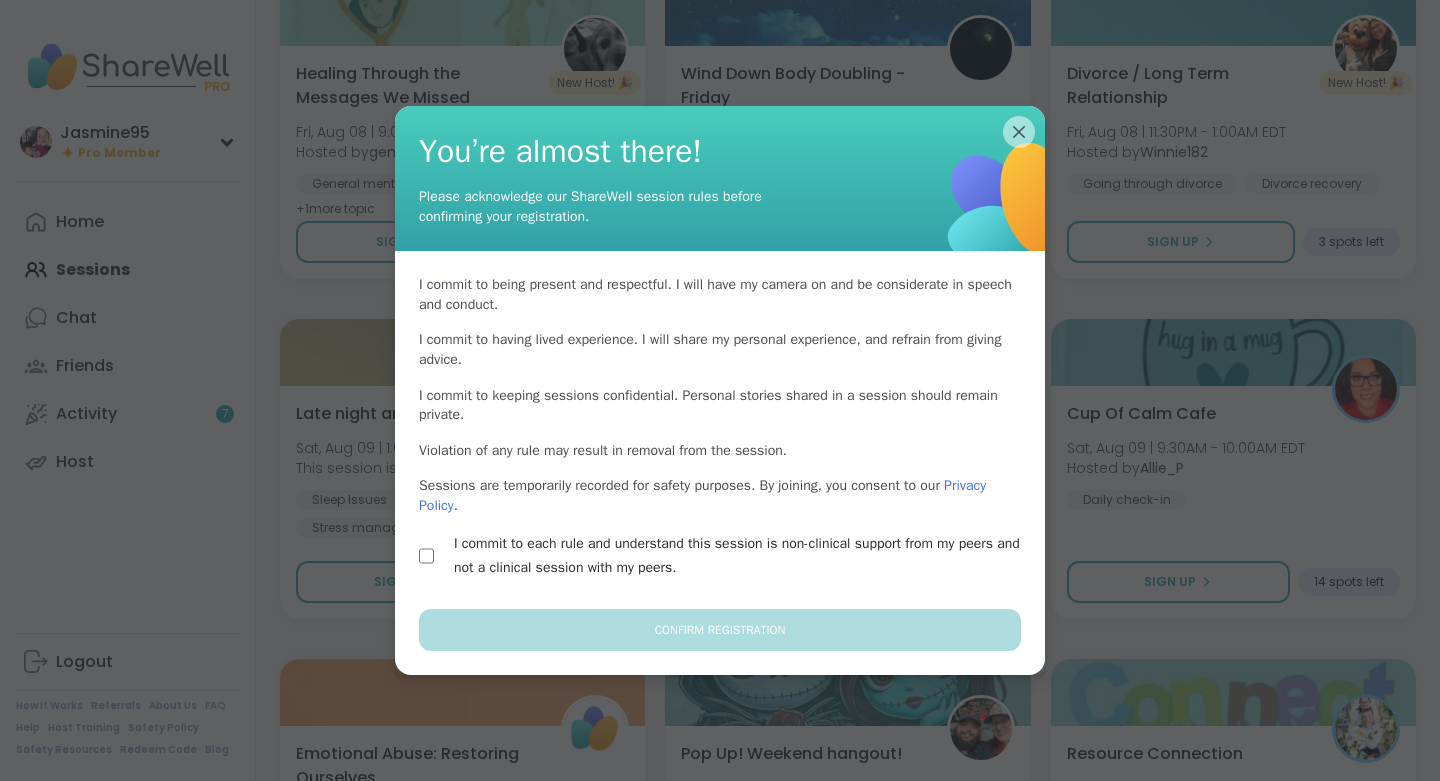 click on "I commit to each rule and understand this session is non-clinical support from my peers and not a clinical session with my peers." at bounding box center (743, 556) 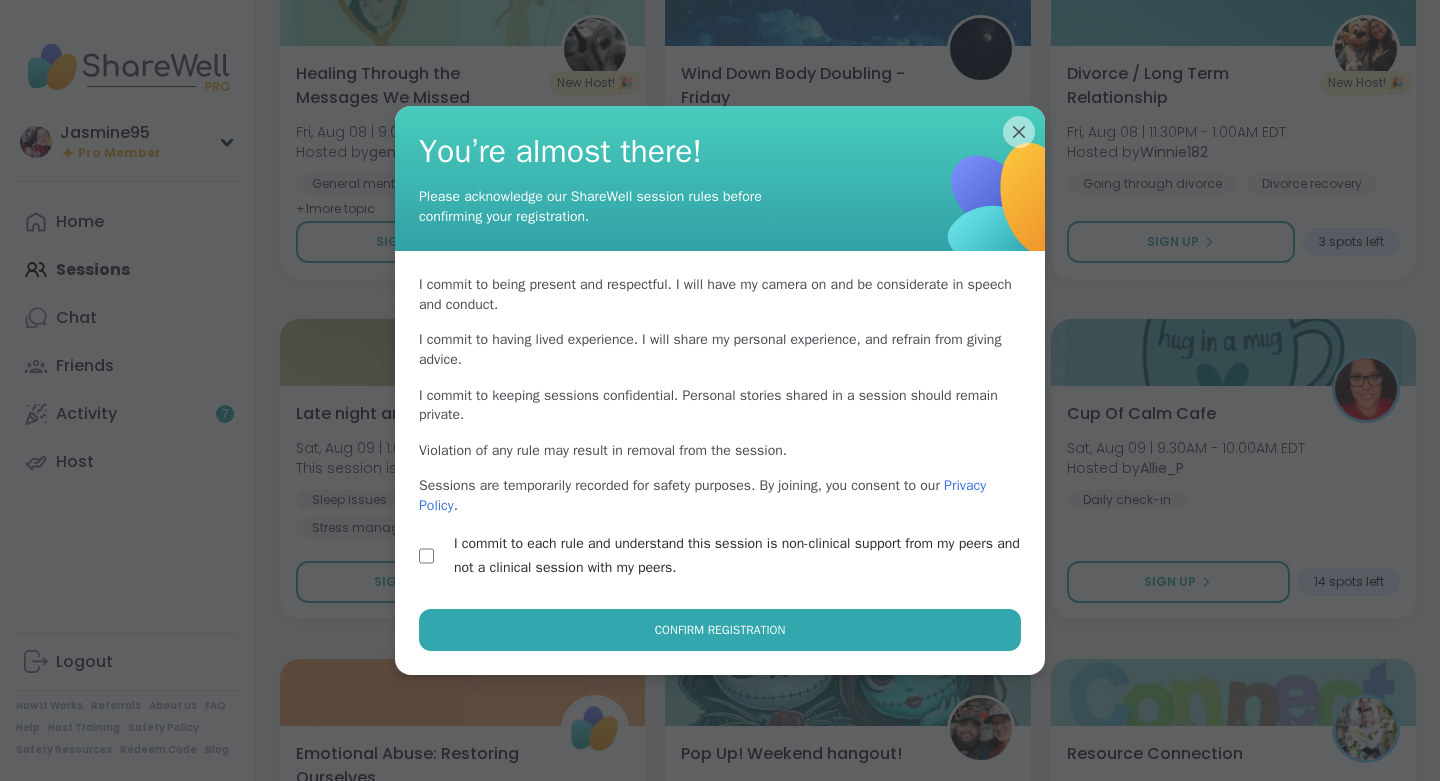 click on "Confirm Registration" at bounding box center [720, 630] 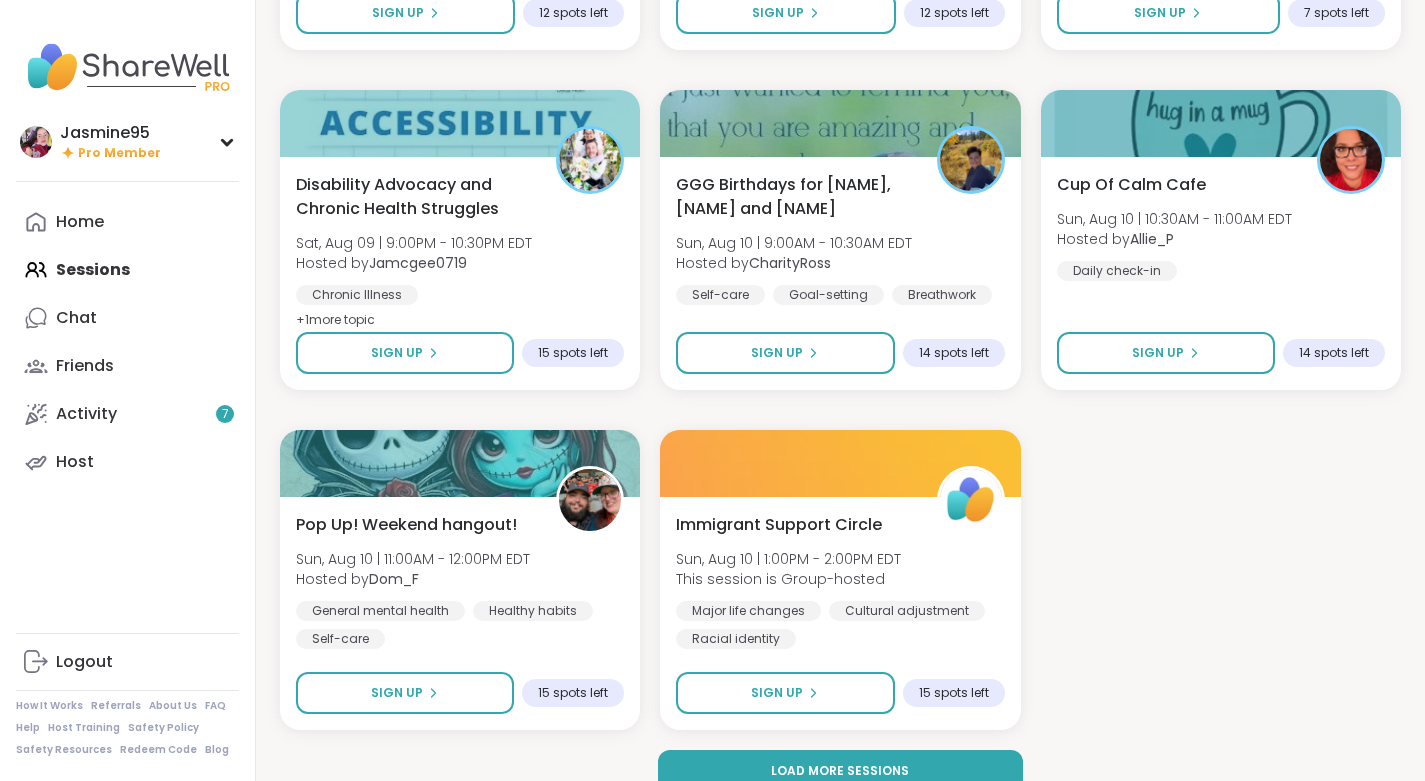 scroll, scrollTop: 11471, scrollLeft: 0, axis: vertical 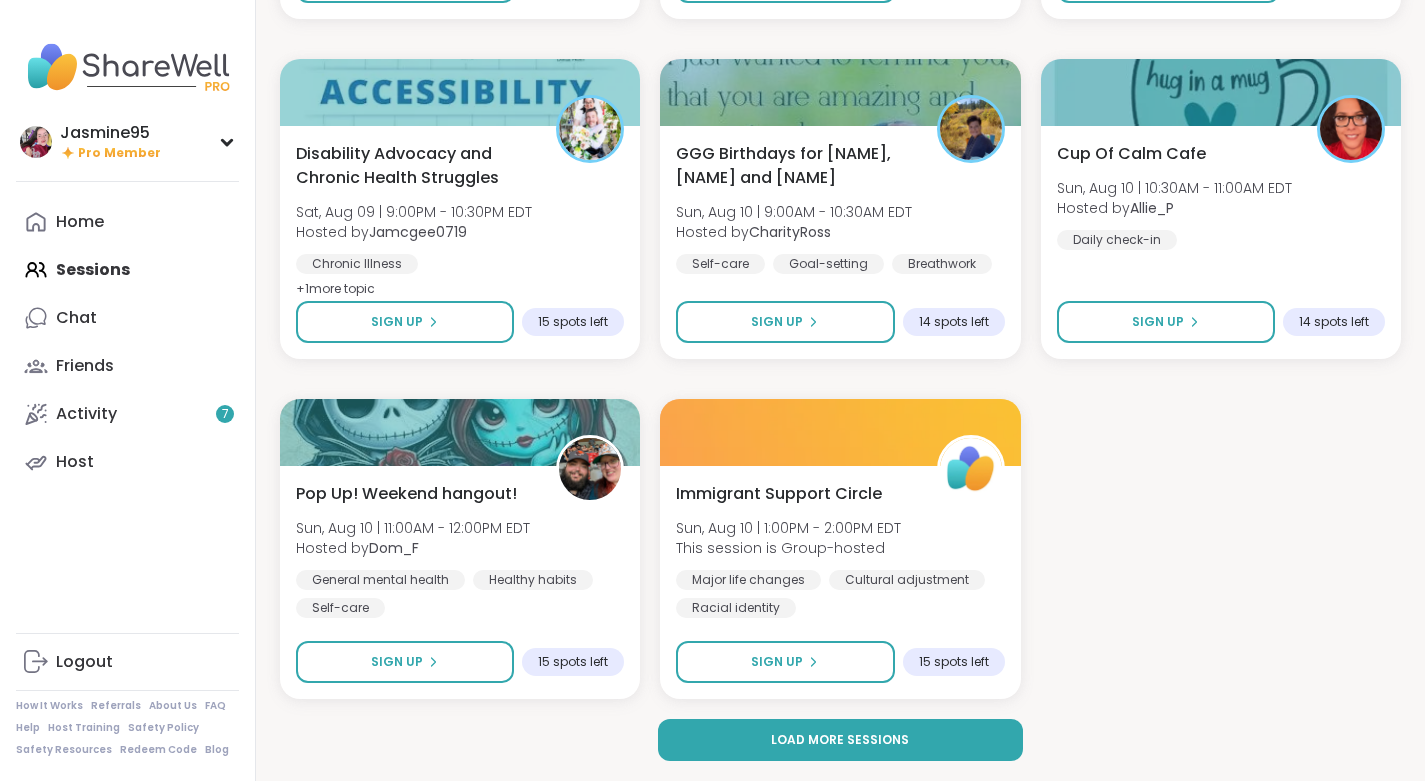 click on "Load more sessions" at bounding box center [840, 740] 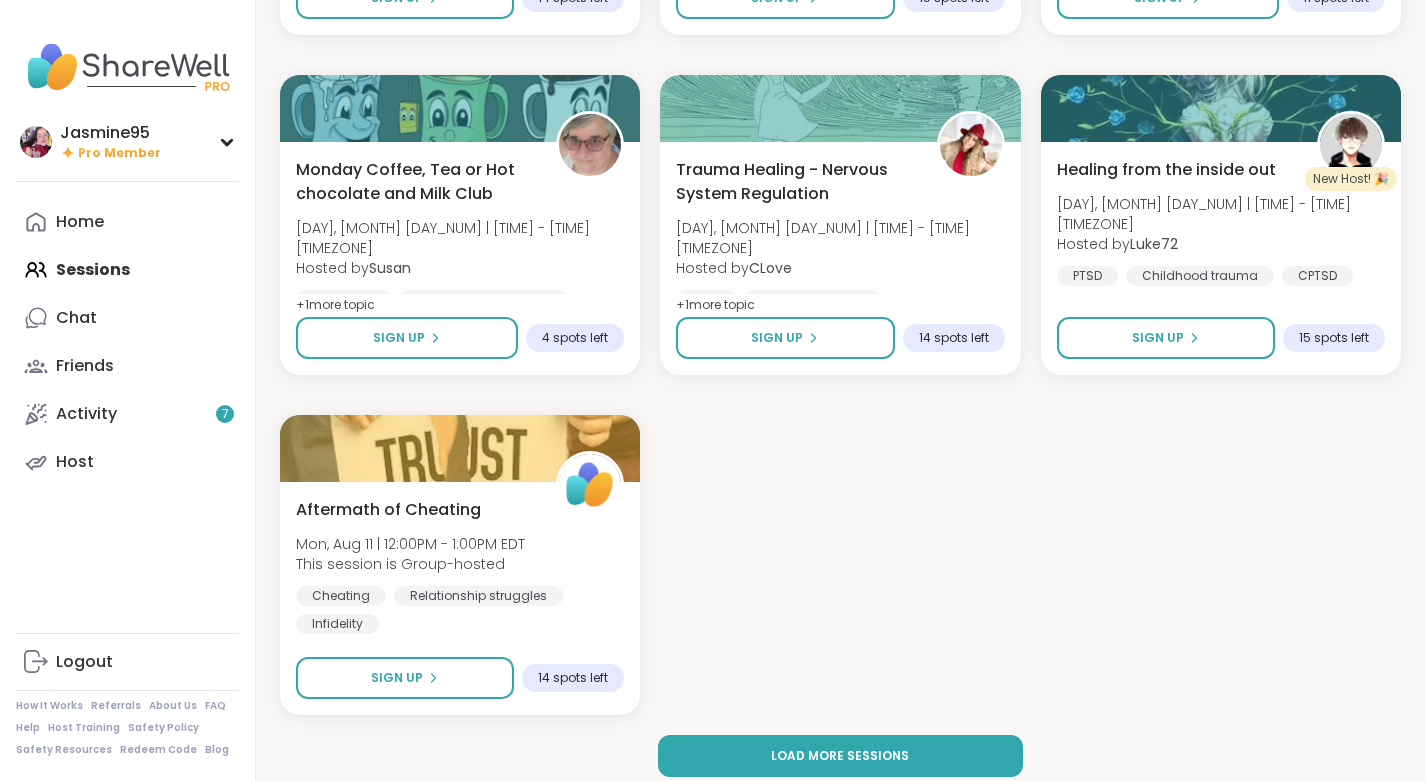 scroll, scrollTop: 15551, scrollLeft: 0, axis: vertical 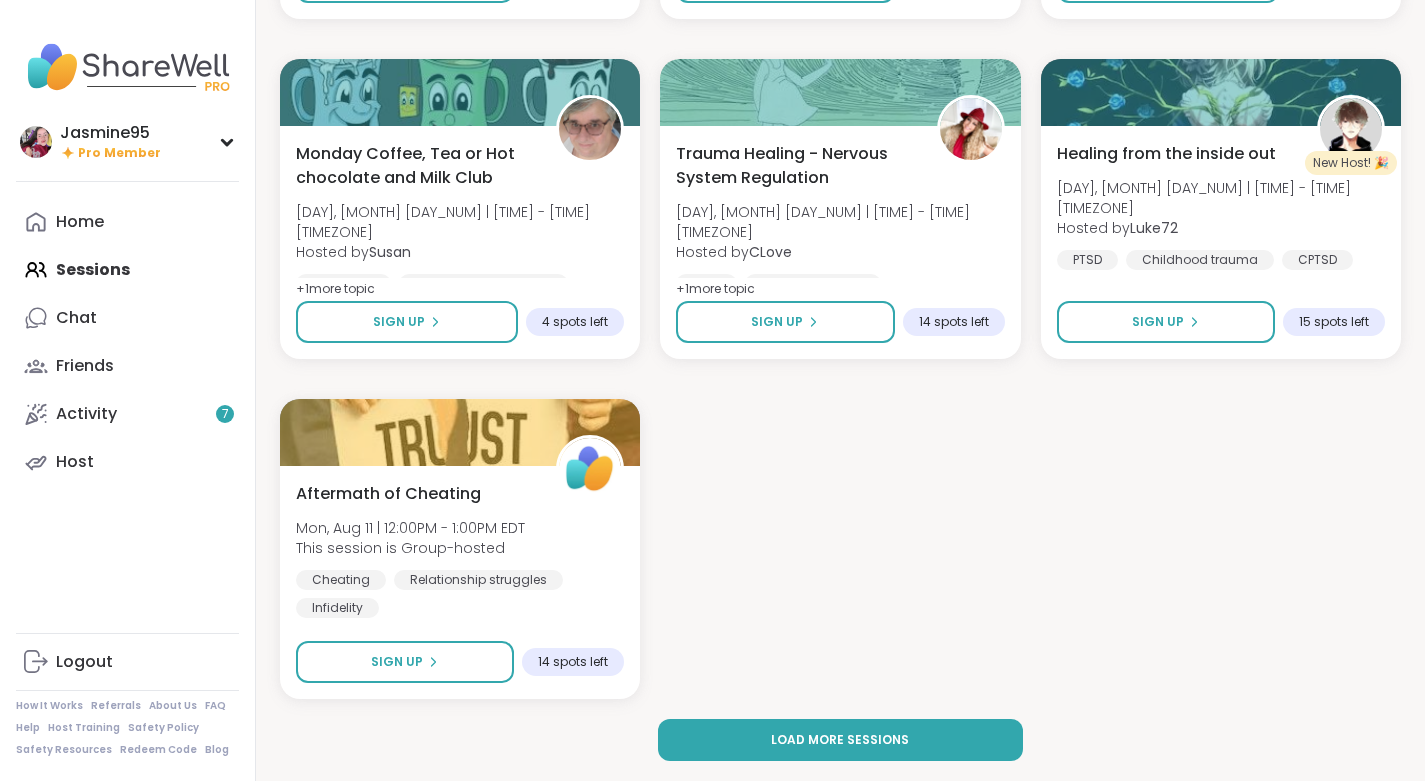 click on "Load more sessions" at bounding box center [840, 740] 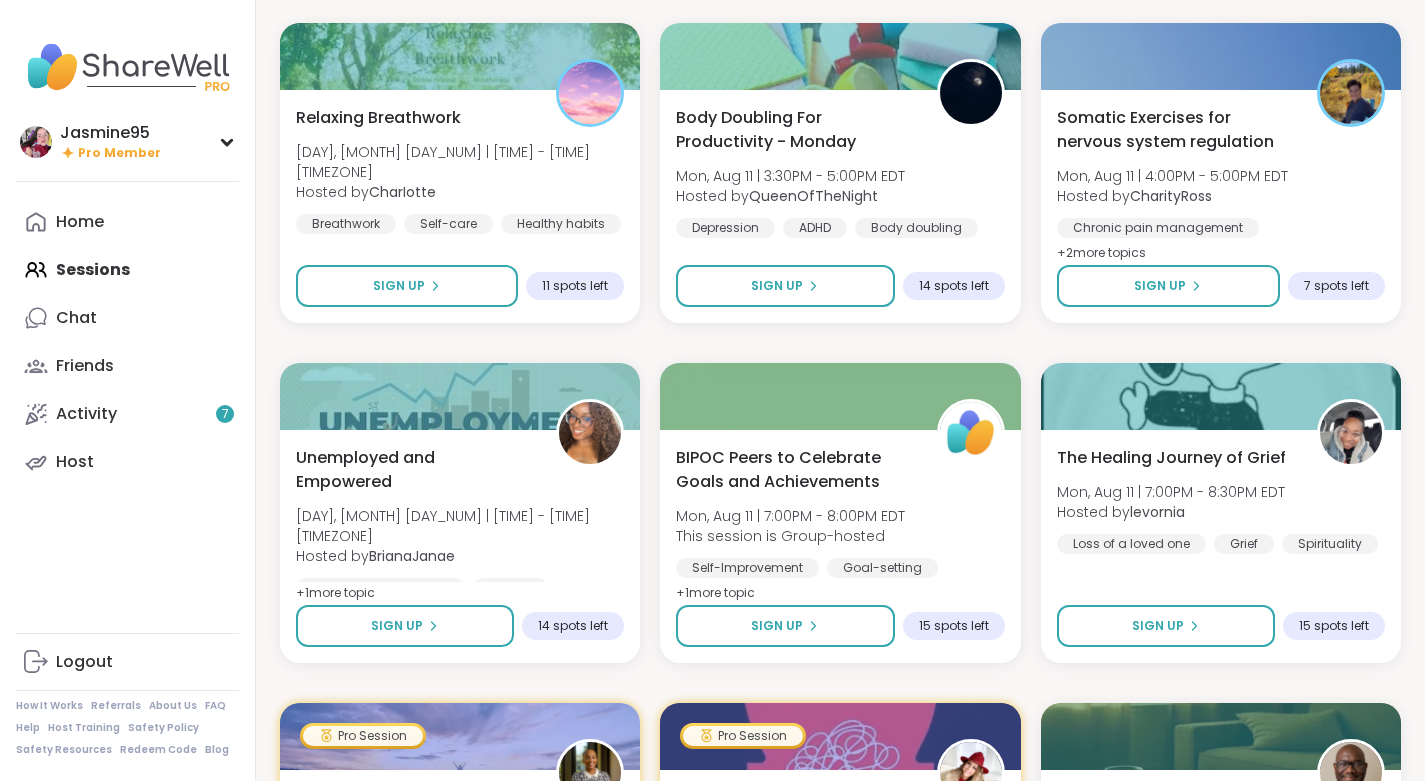scroll, scrollTop: 17293, scrollLeft: 0, axis: vertical 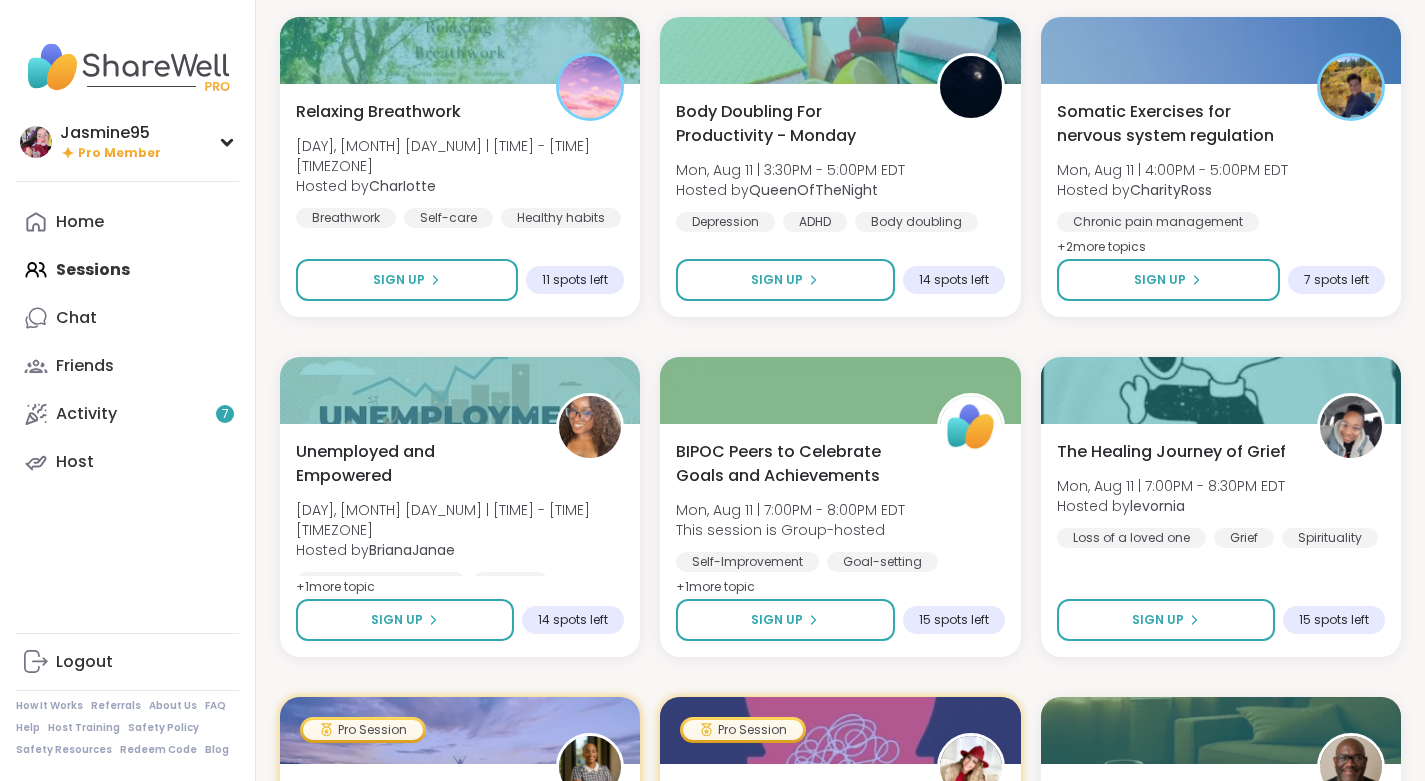 click 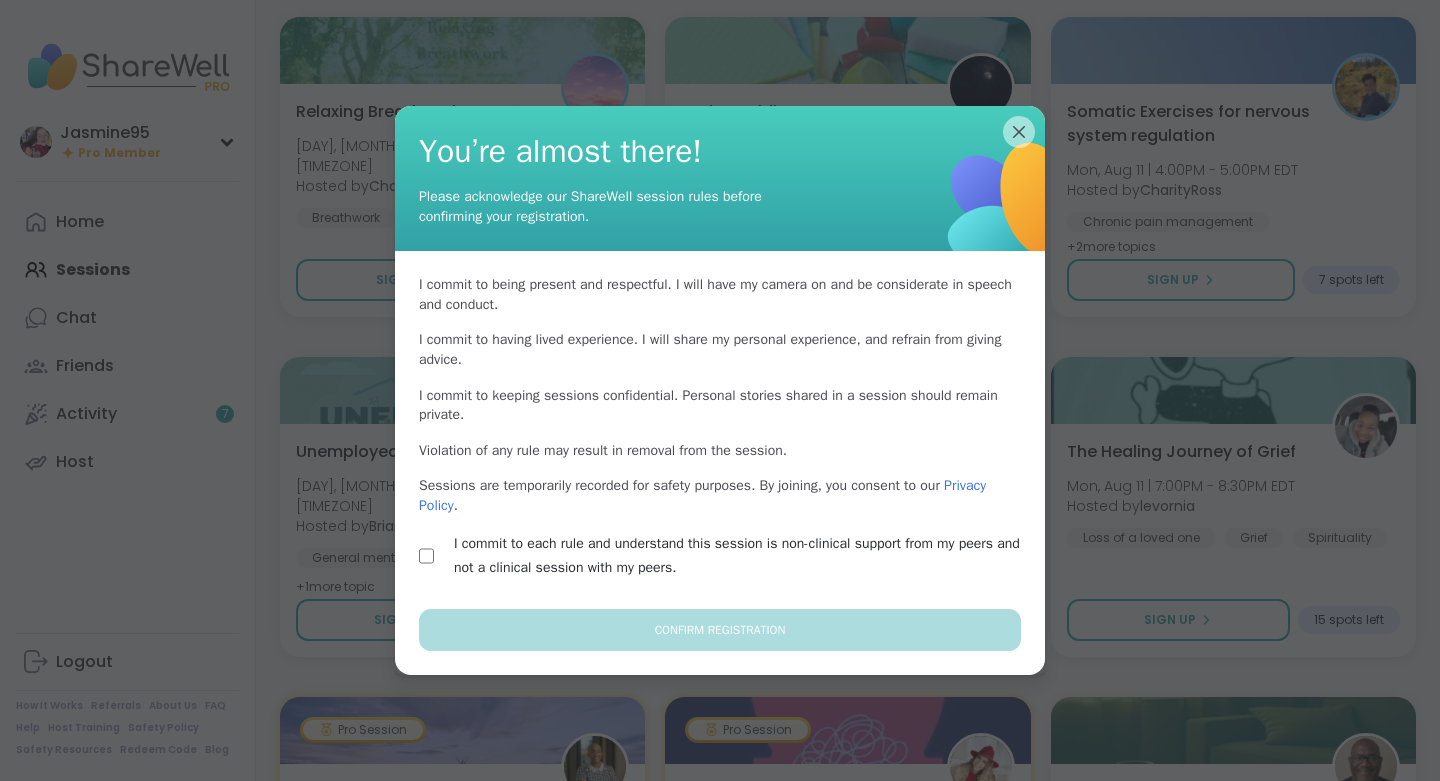 click on "I commit to each rule and understand this session is non-clinical support from my peers and not a clinical session with my peers." at bounding box center (743, 556) 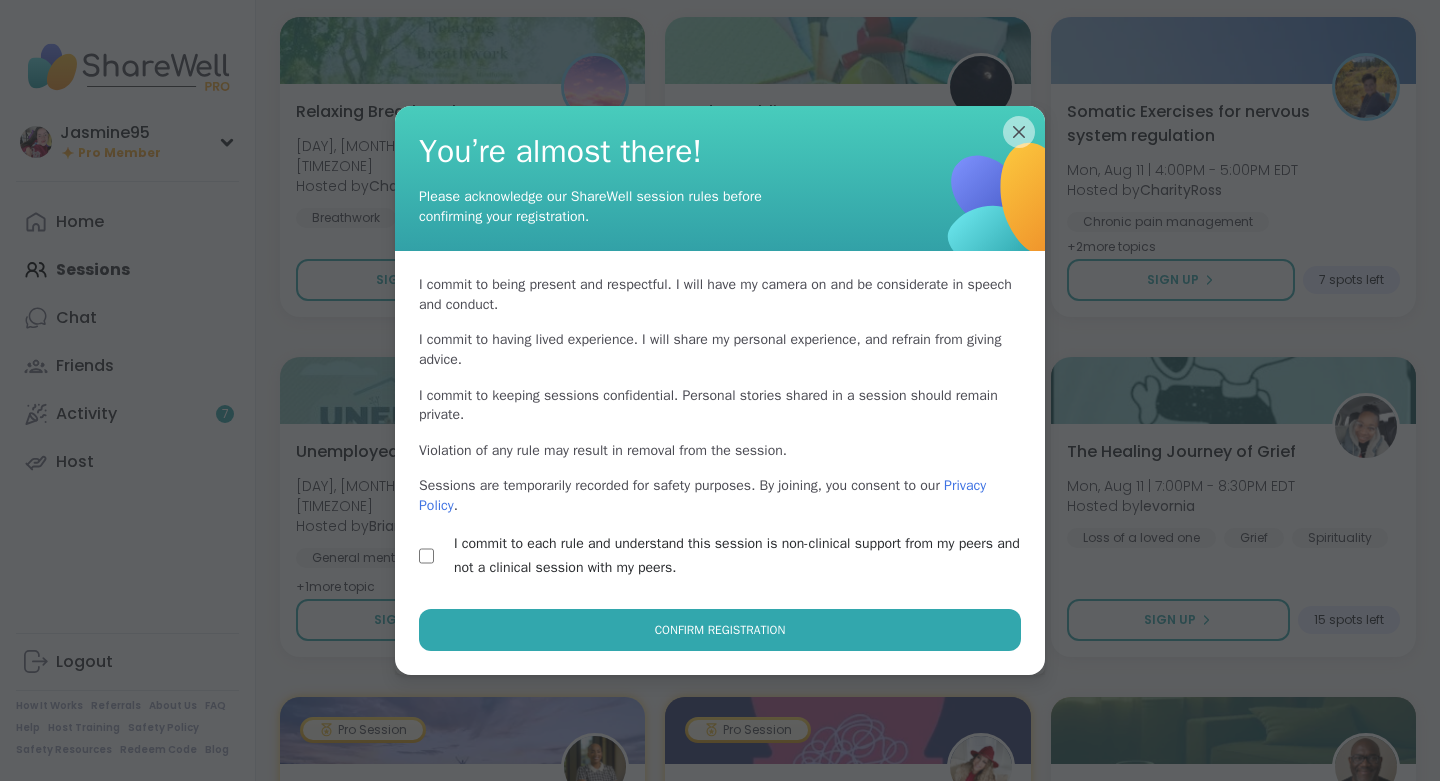 click on "Confirm Registration" at bounding box center (720, 630) 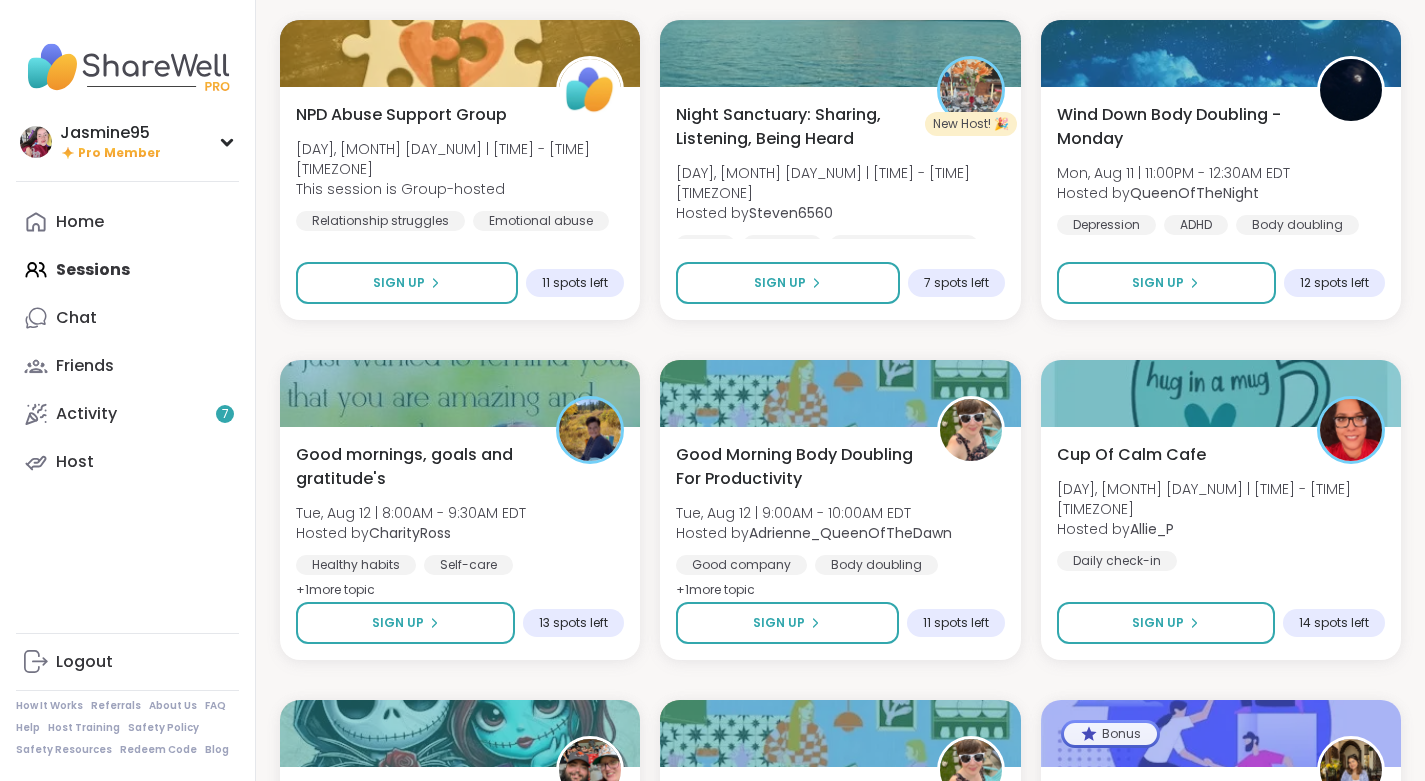 scroll, scrollTop: 18989, scrollLeft: 0, axis: vertical 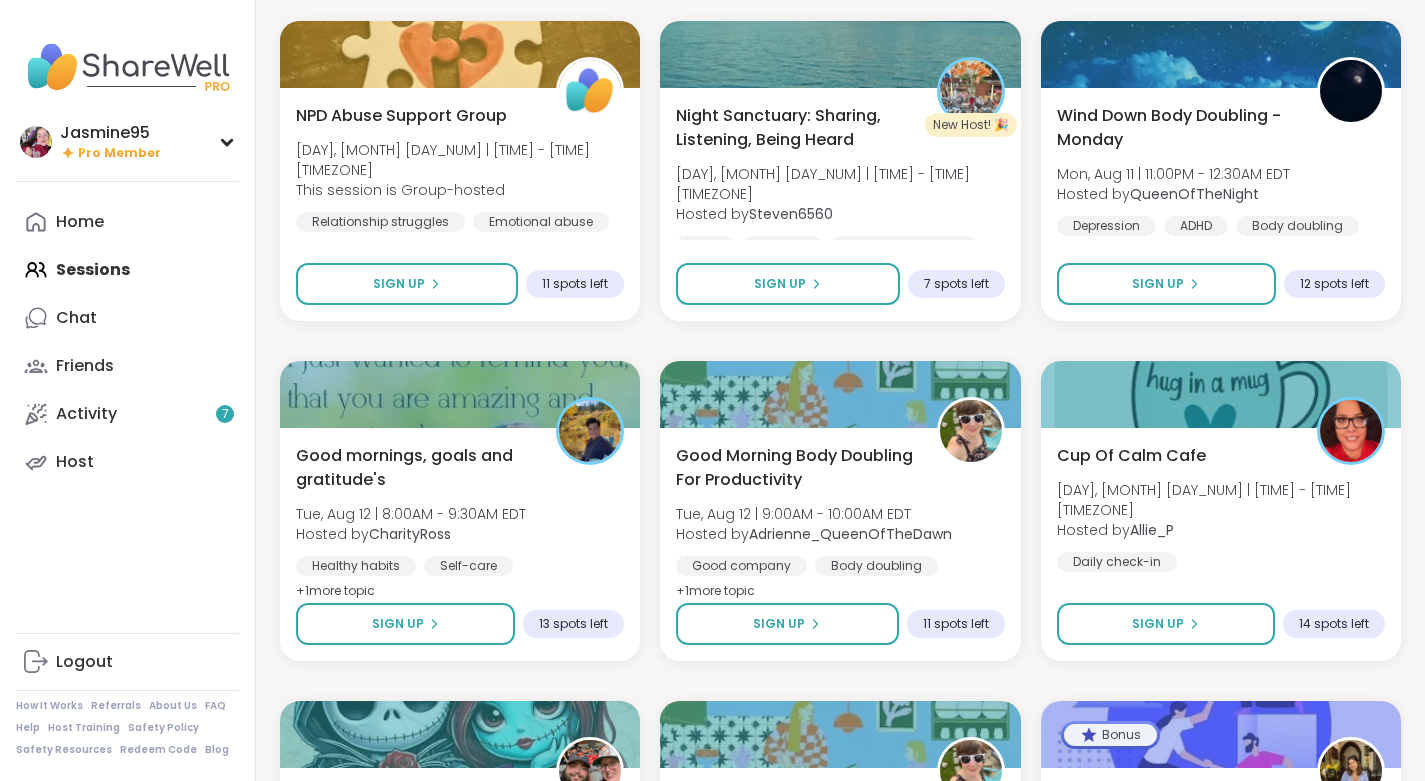 click on "Sign Up" at bounding box center (788, 284) 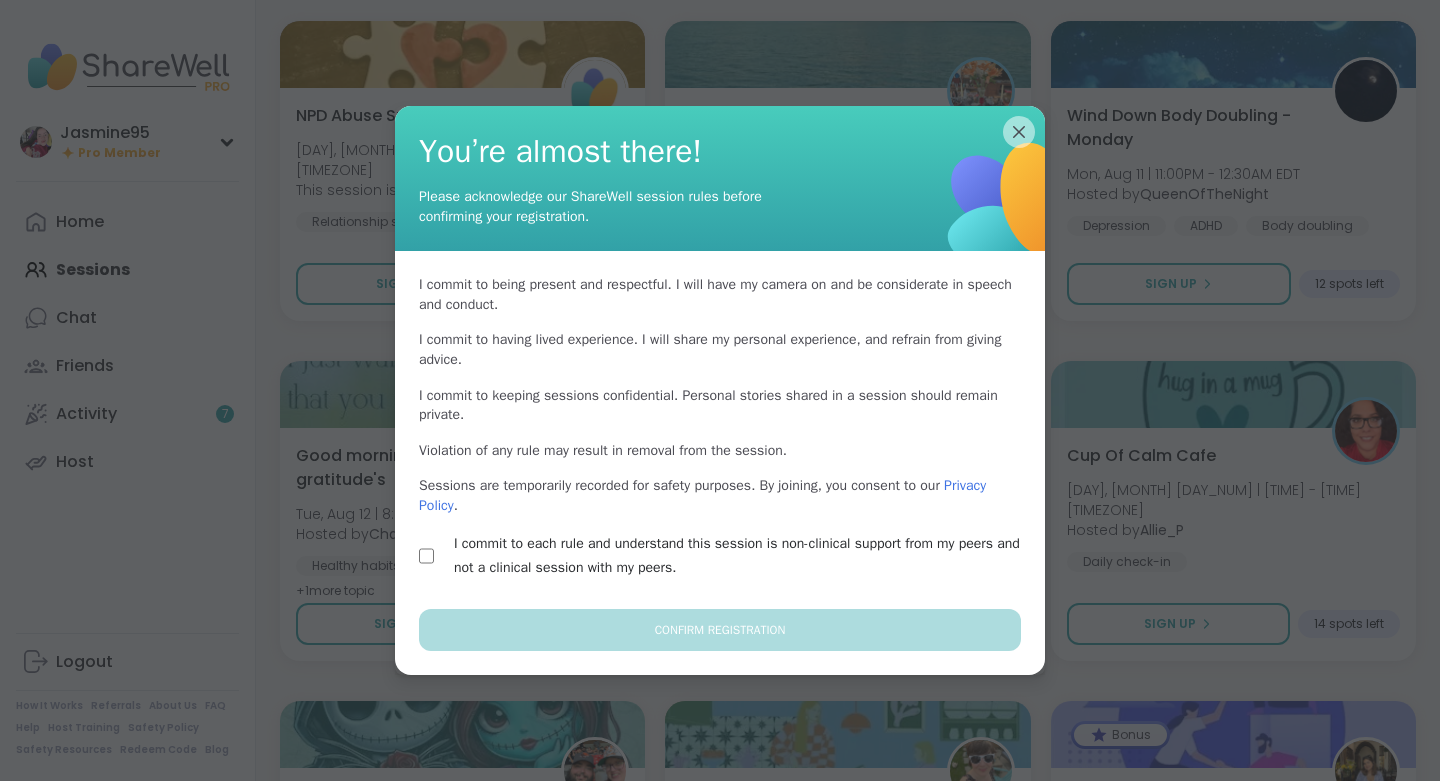 click on "I commit to each rule and understand this session is non-clinical support from my peers and not a clinical session with my peers." at bounding box center (743, 556) 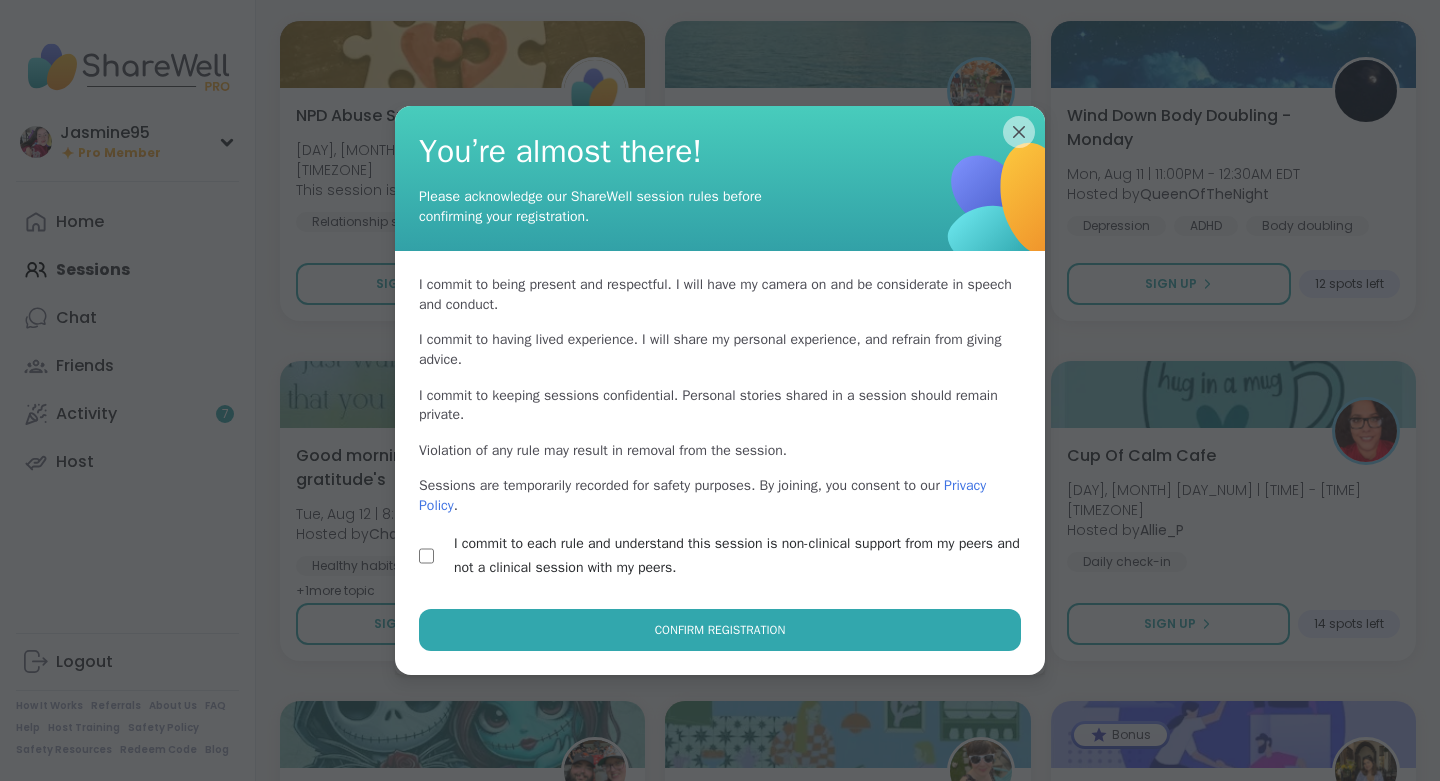 click on "Confirm Registration" at bounding box center [720, 630] 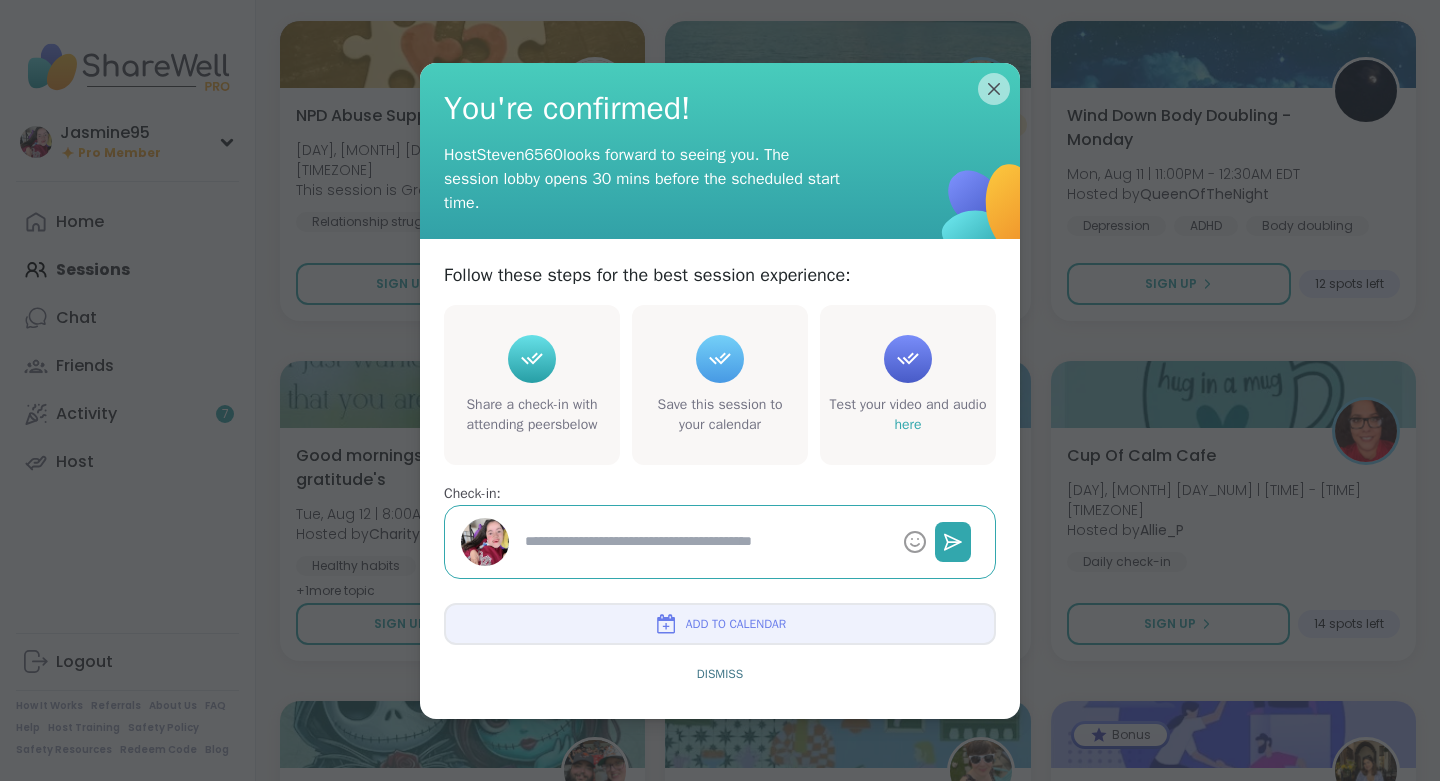 type on "*" 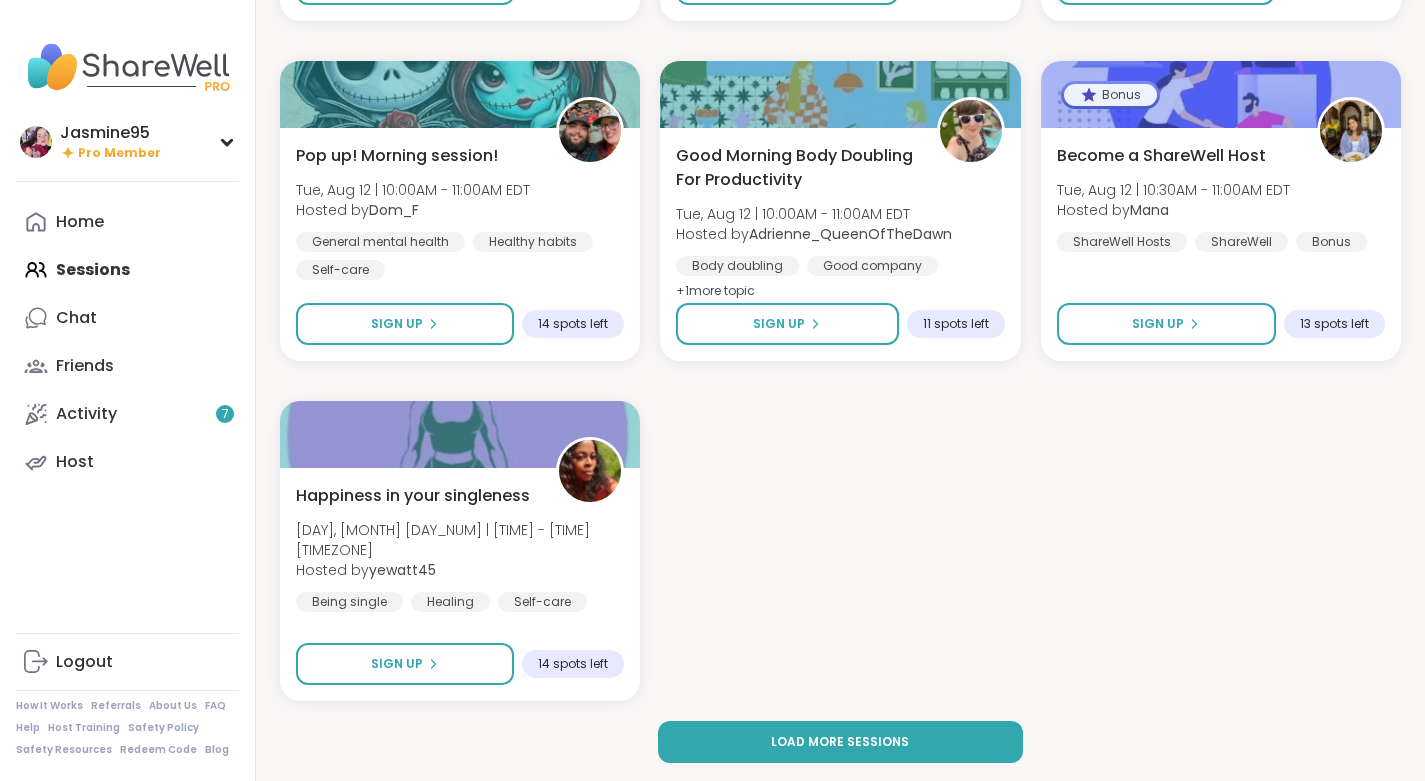 scroll, scrollTop: 19631, scrollLeft: 0, axis: vertical 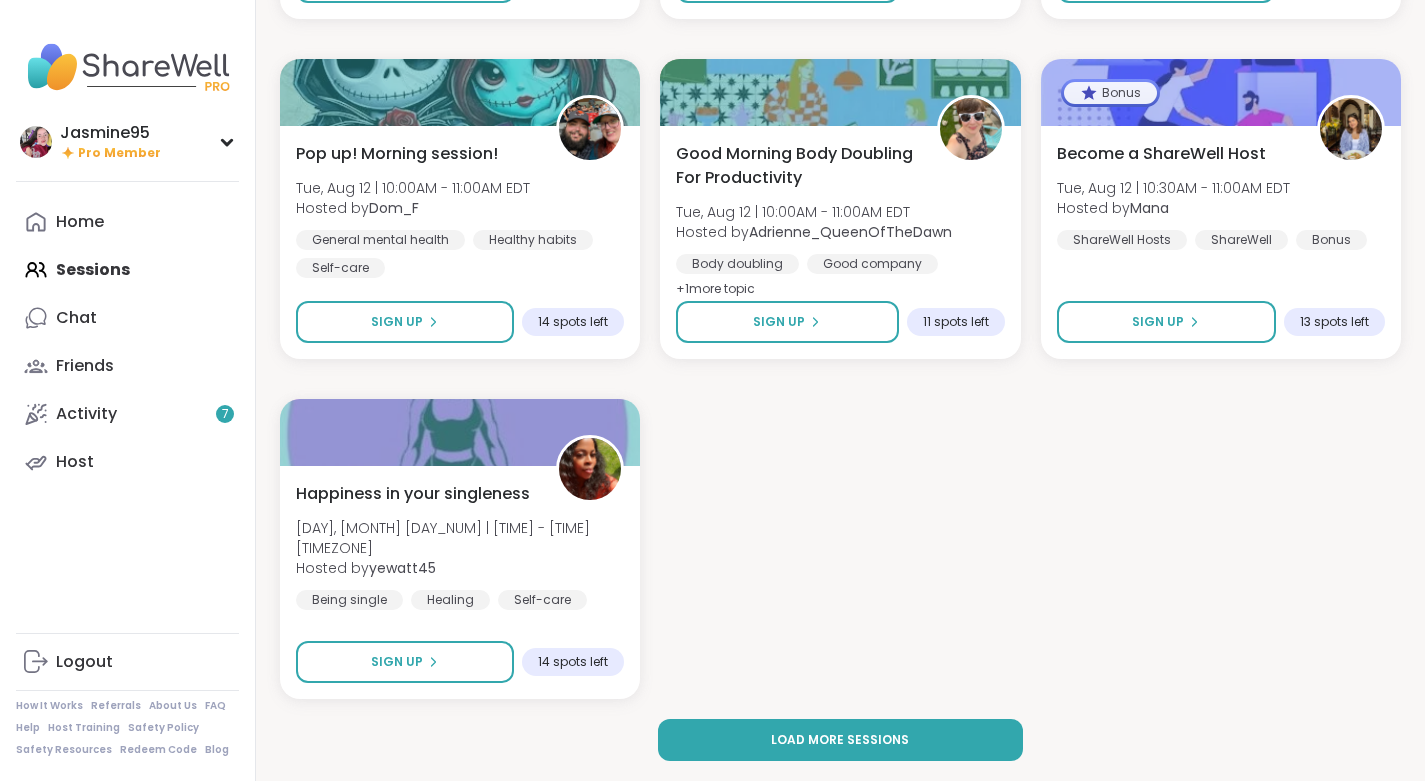 click on "Load more sessions" at bounding box center (840, 740) 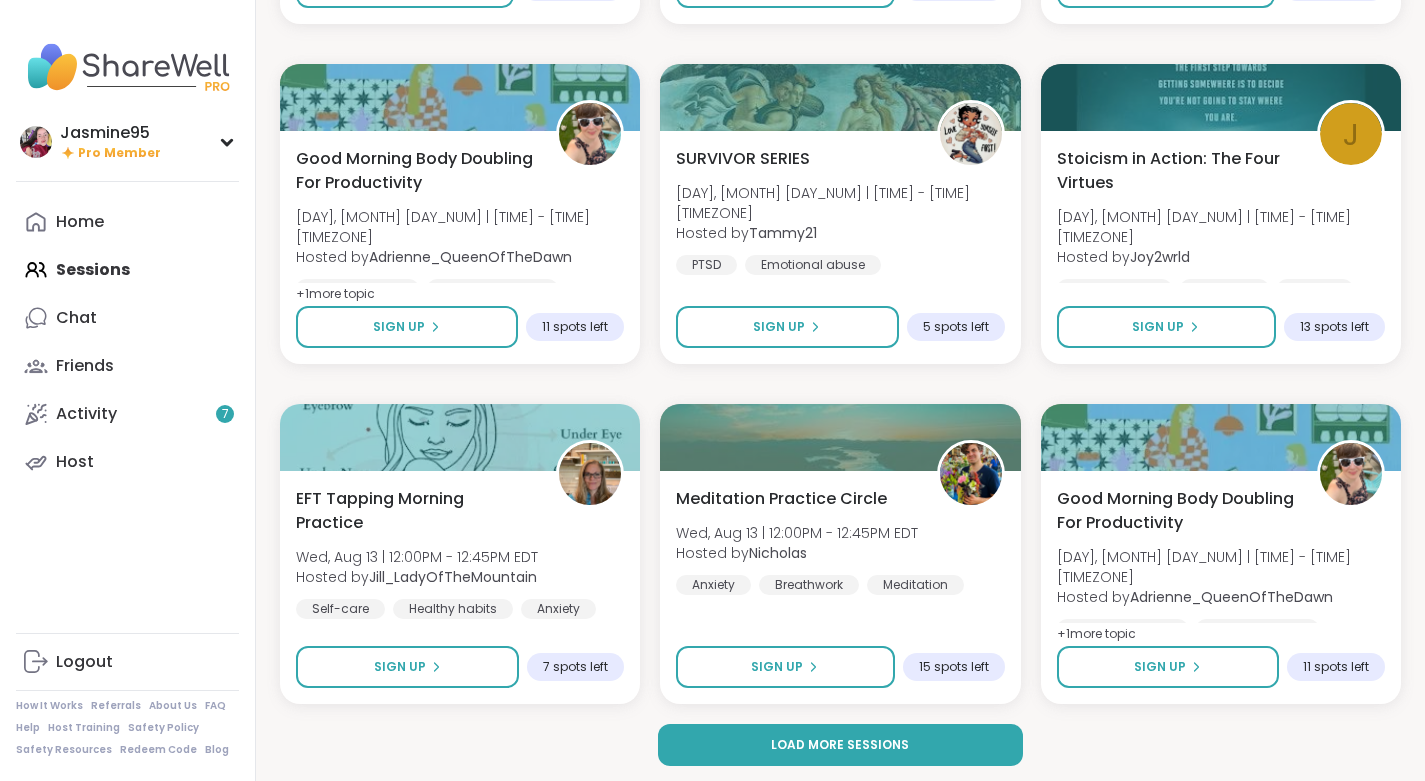 scroll, scrollTop: 23371, scrollLeft: 0, axis: vertical 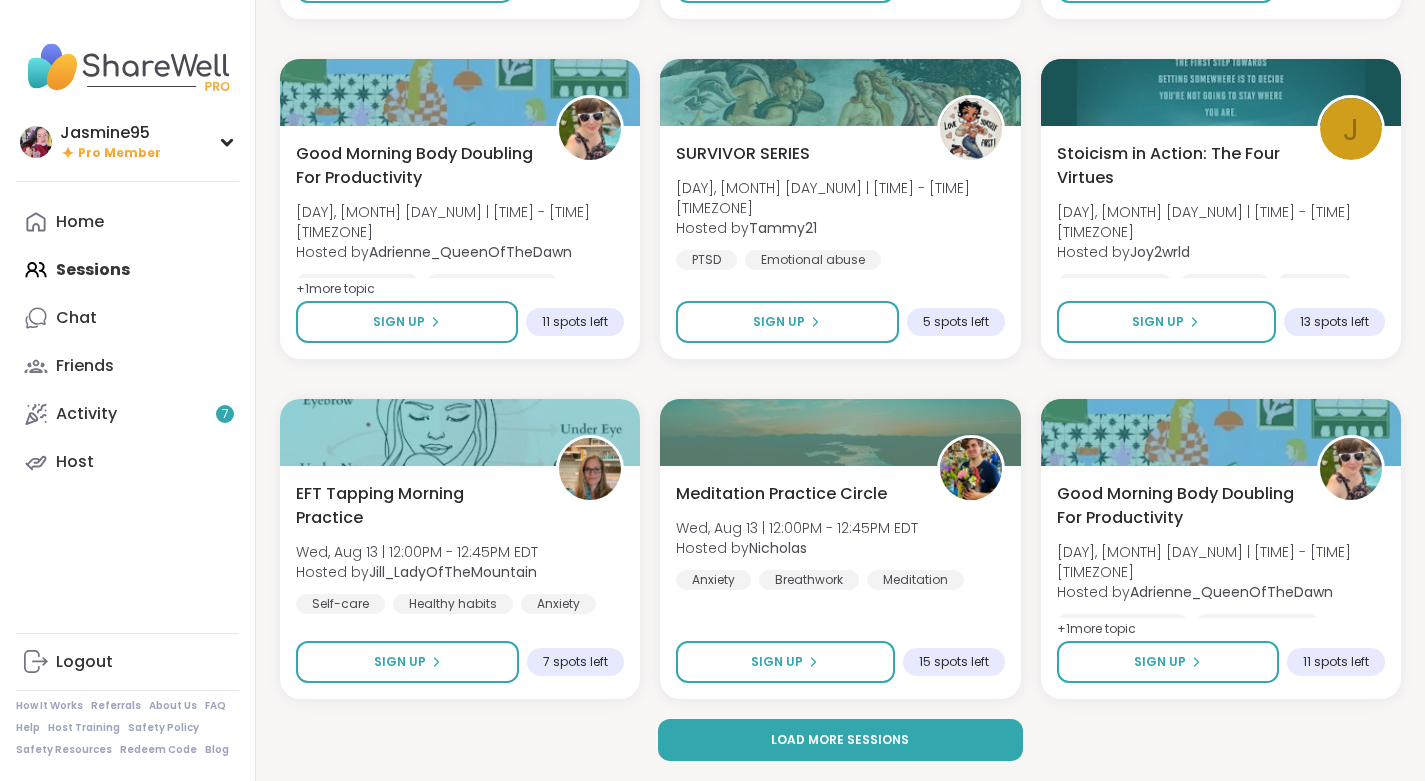 click on "Load more sessions" at bounding box center [841, 740] 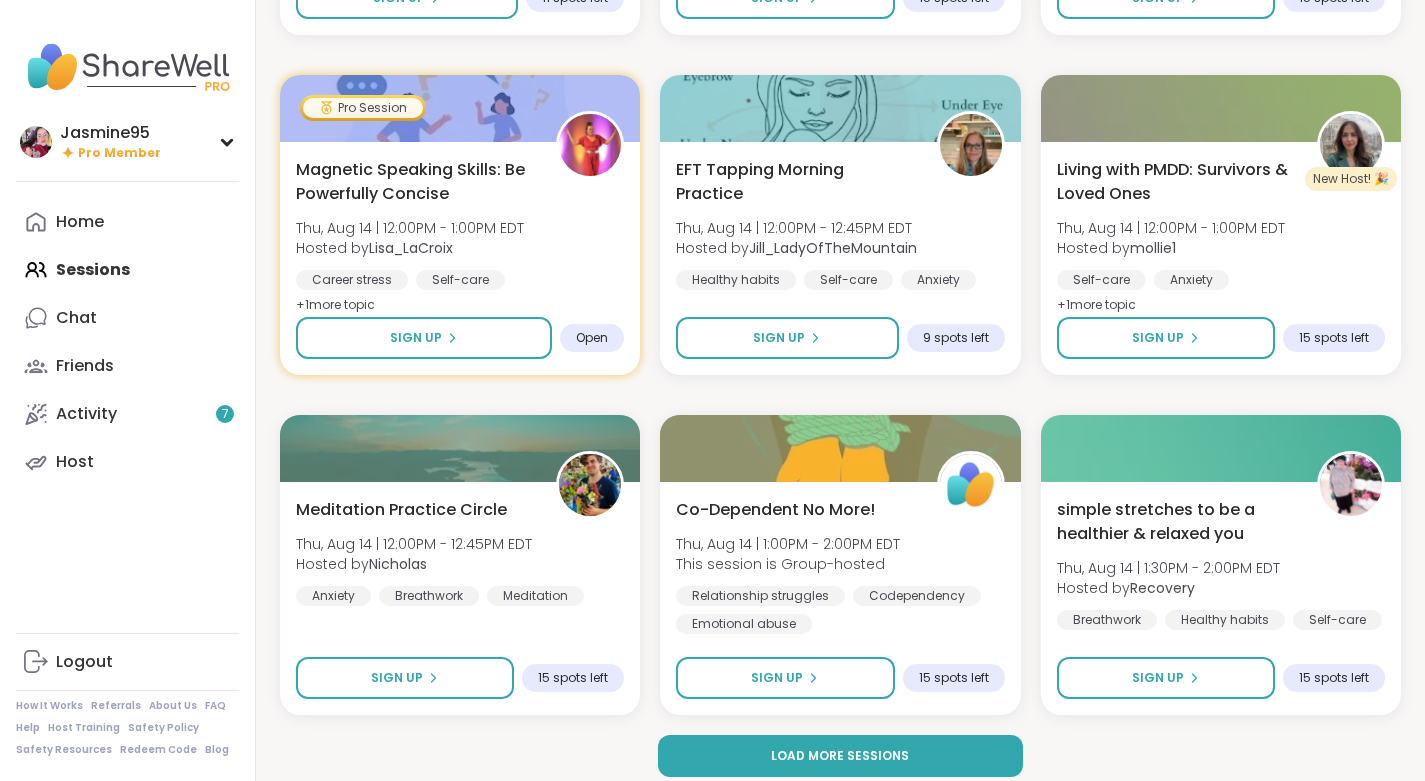 scroll, scrollTop: 27451, scrollLeft: 0, axis: vertical 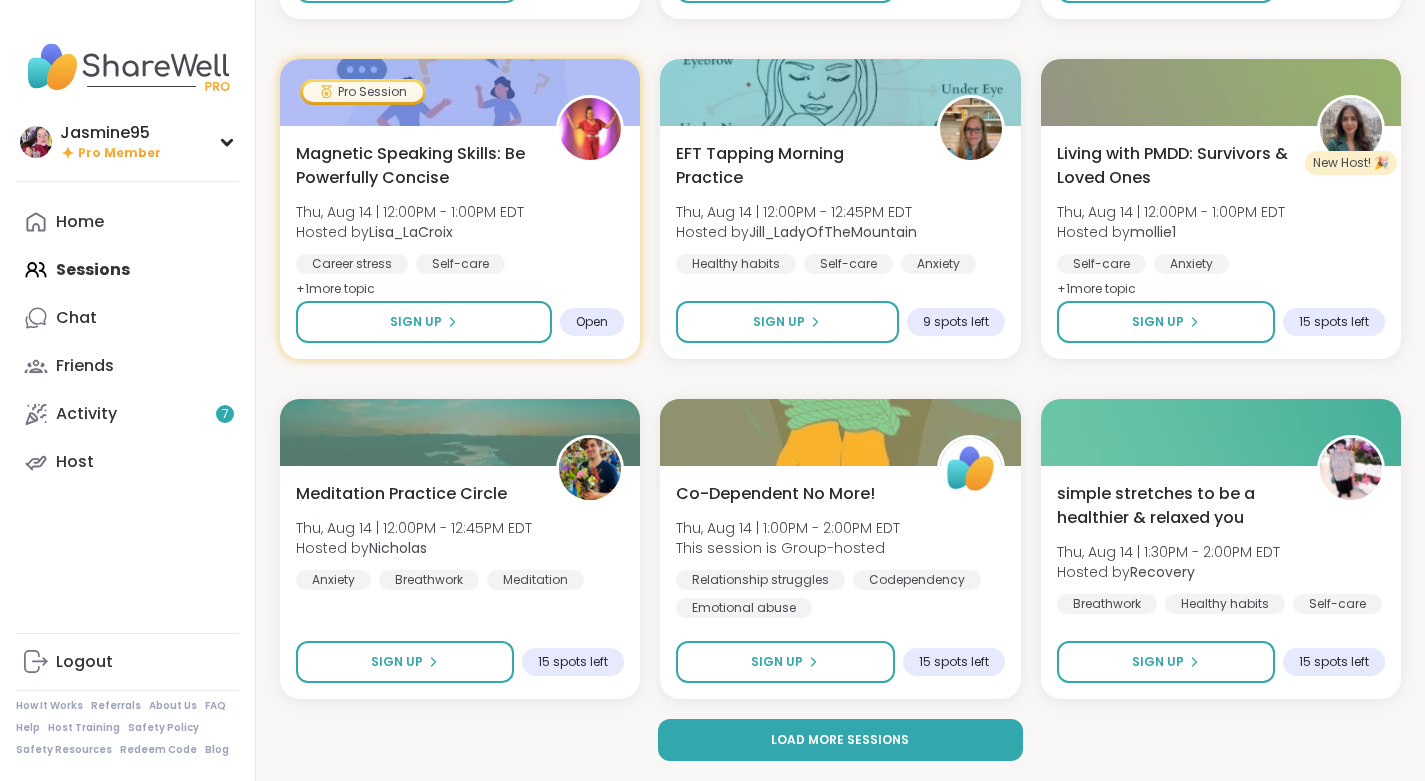 click on "Load more sessions" at bounding box center (840, 740) 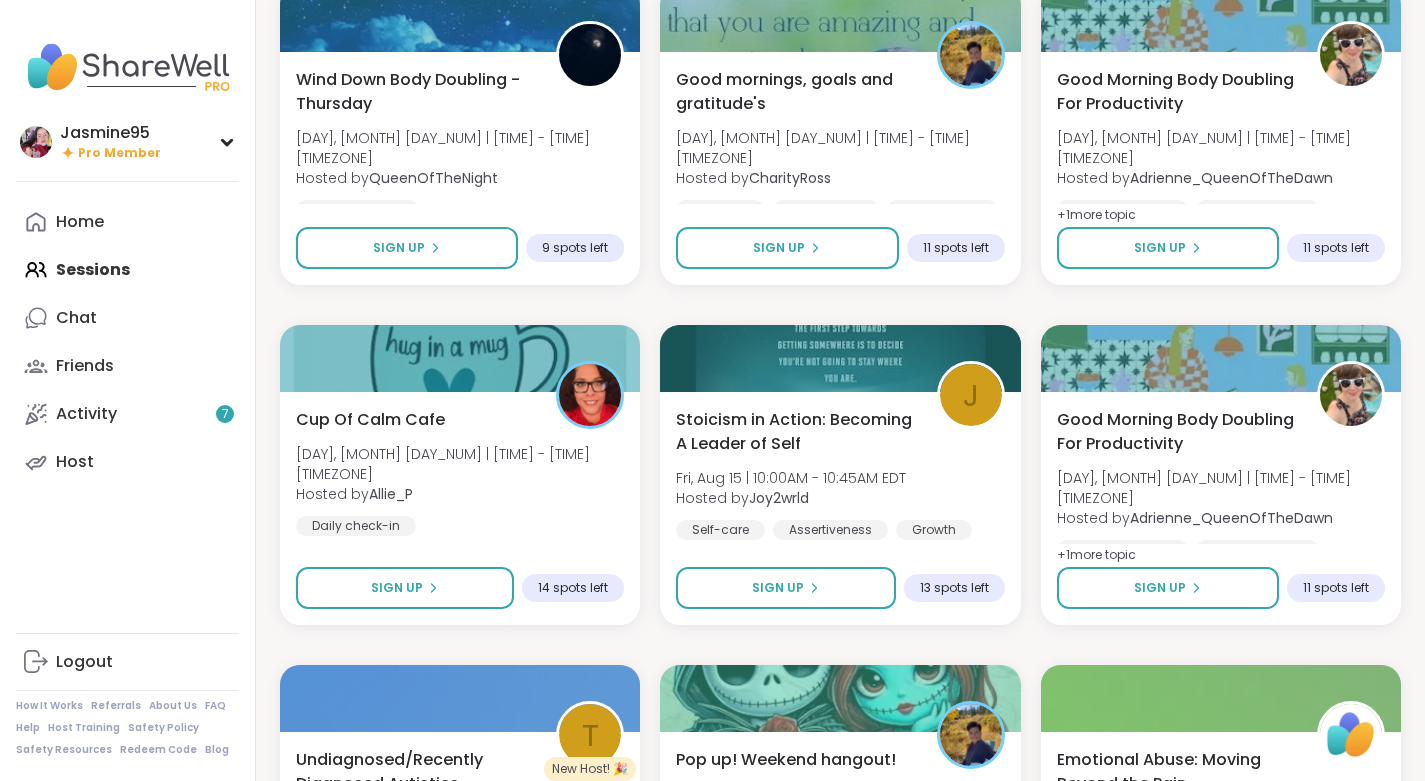 scroll, scrollTop: 30597, scrollLeft: 0, axis: vertical 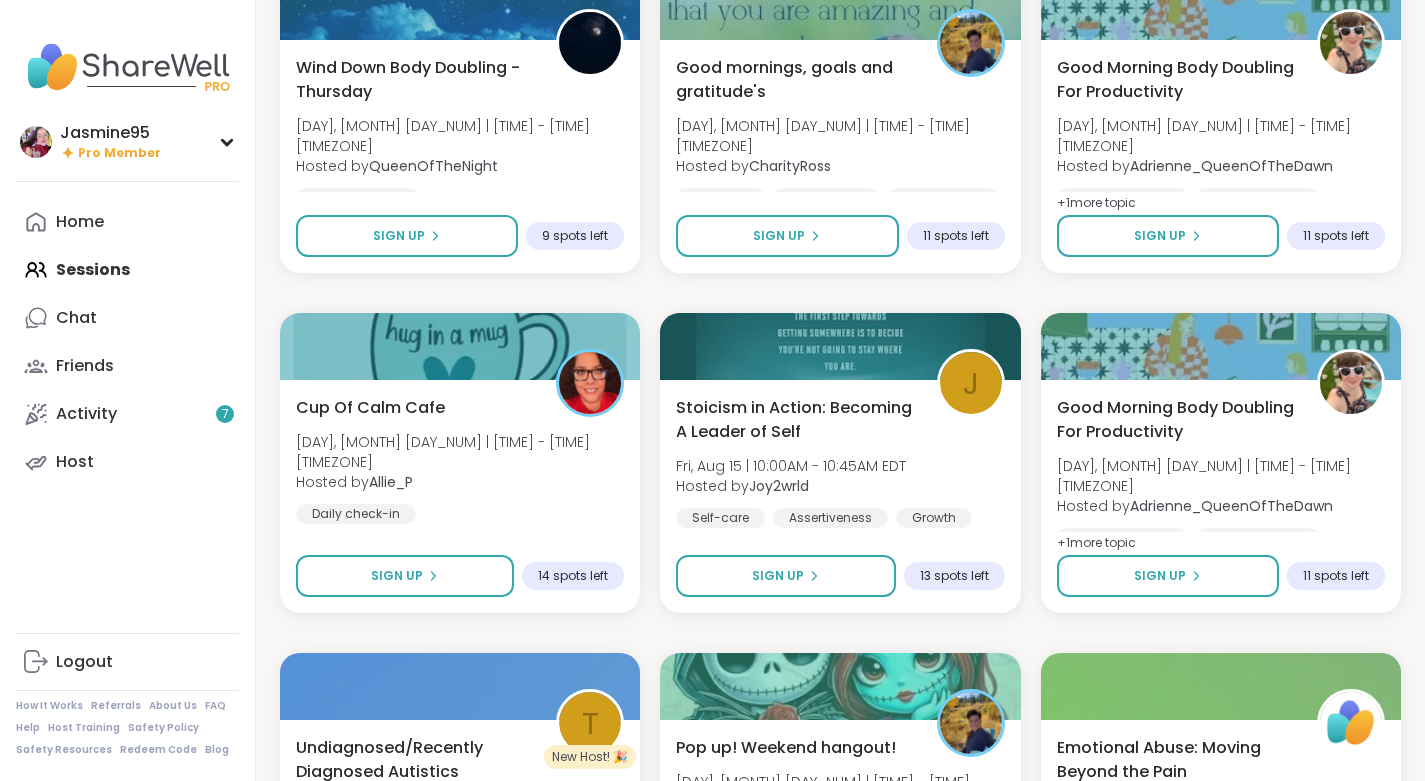 click on "Chat" at bounding box center (127, 318) 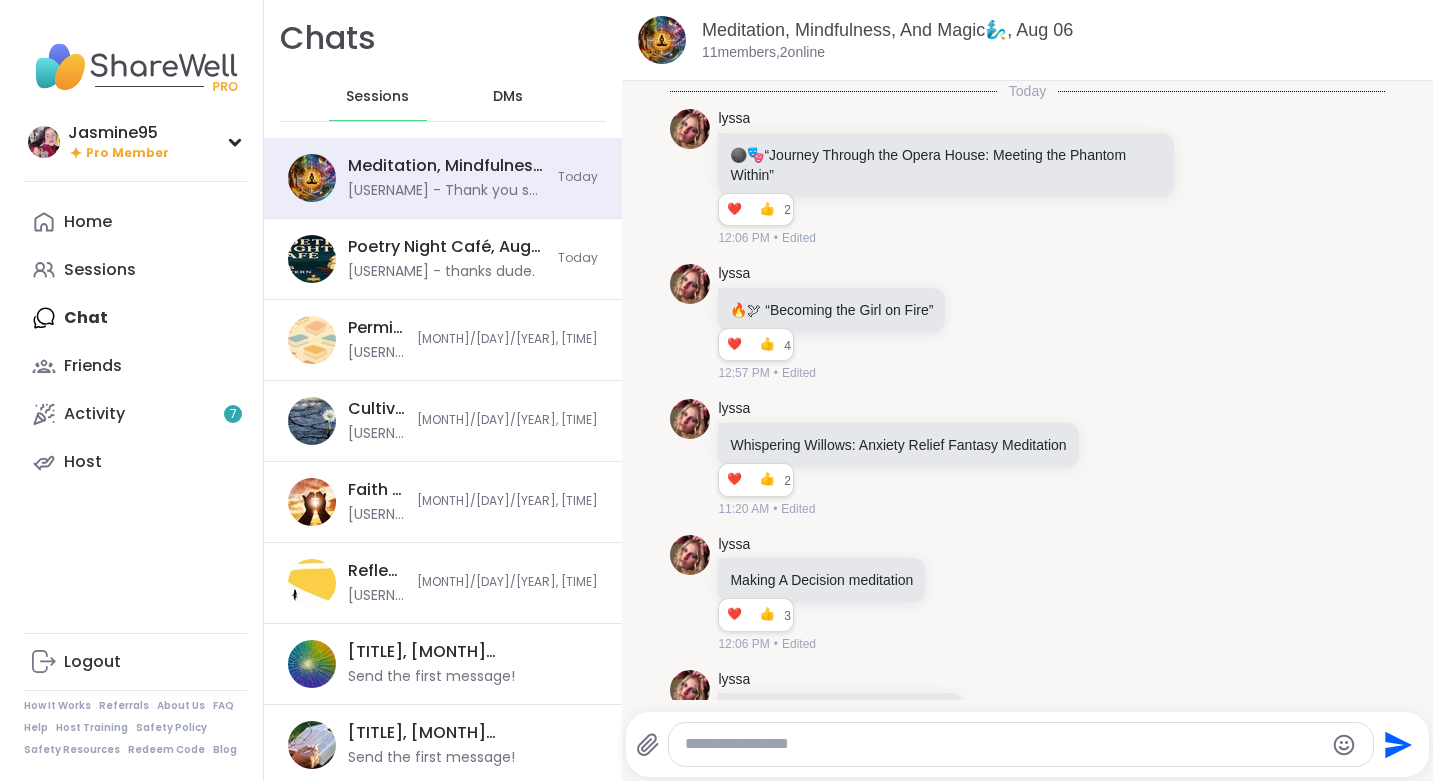 scroll, scrollTop: 0, scrollLeft: 0, axis: both 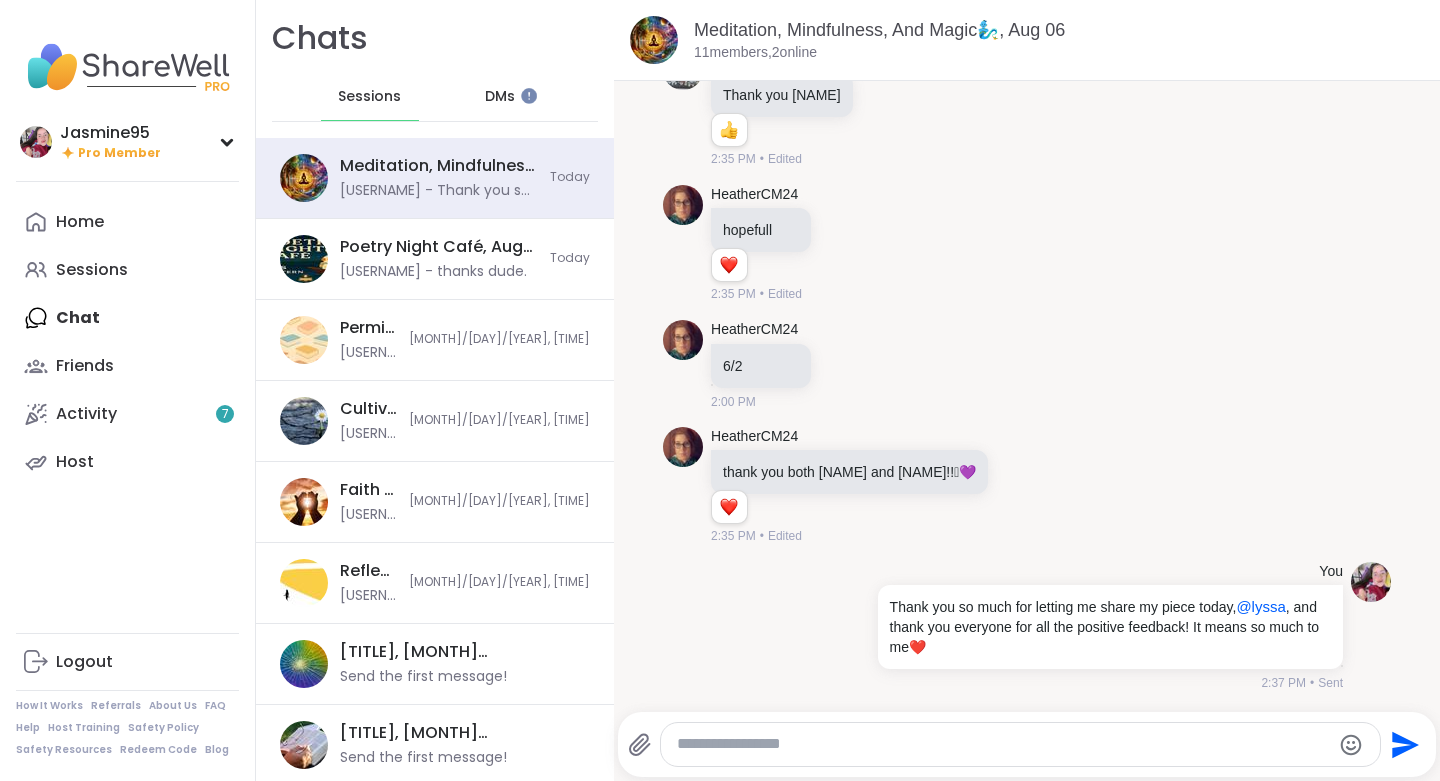 click on "@lyssa" at bounding box center [1260, 606] 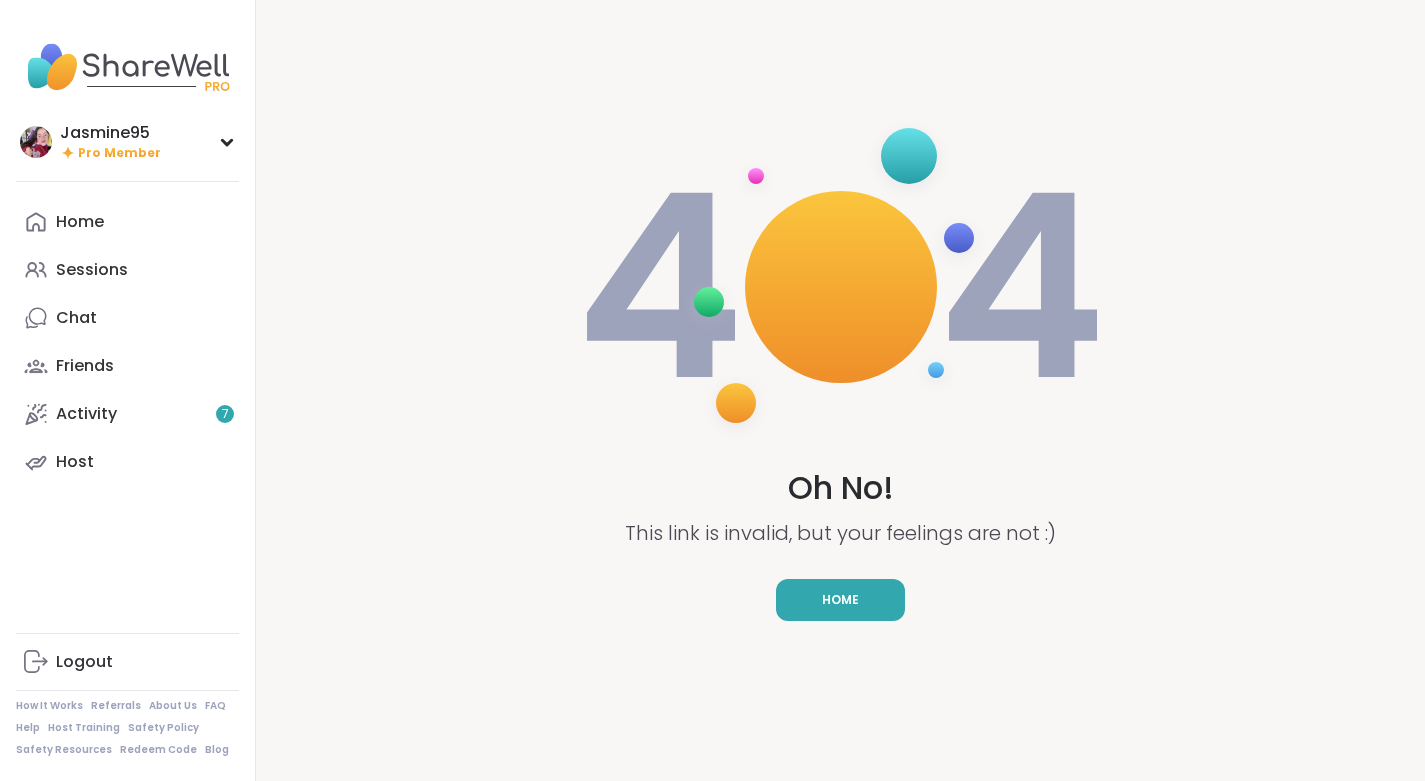 scroll, scrollTop: 0, scrollLeft: 0, axis: both 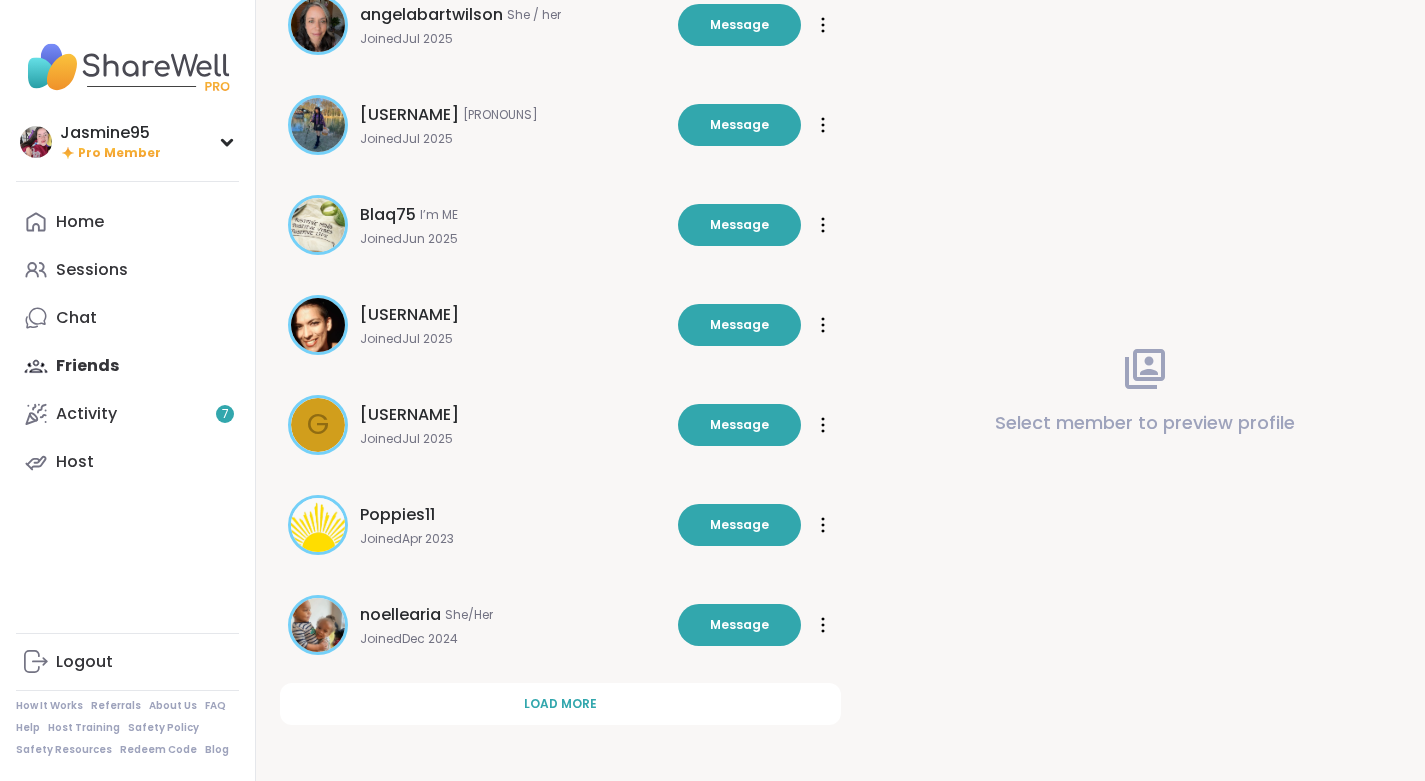 click on "Load more" at bounding box center [560, 704] 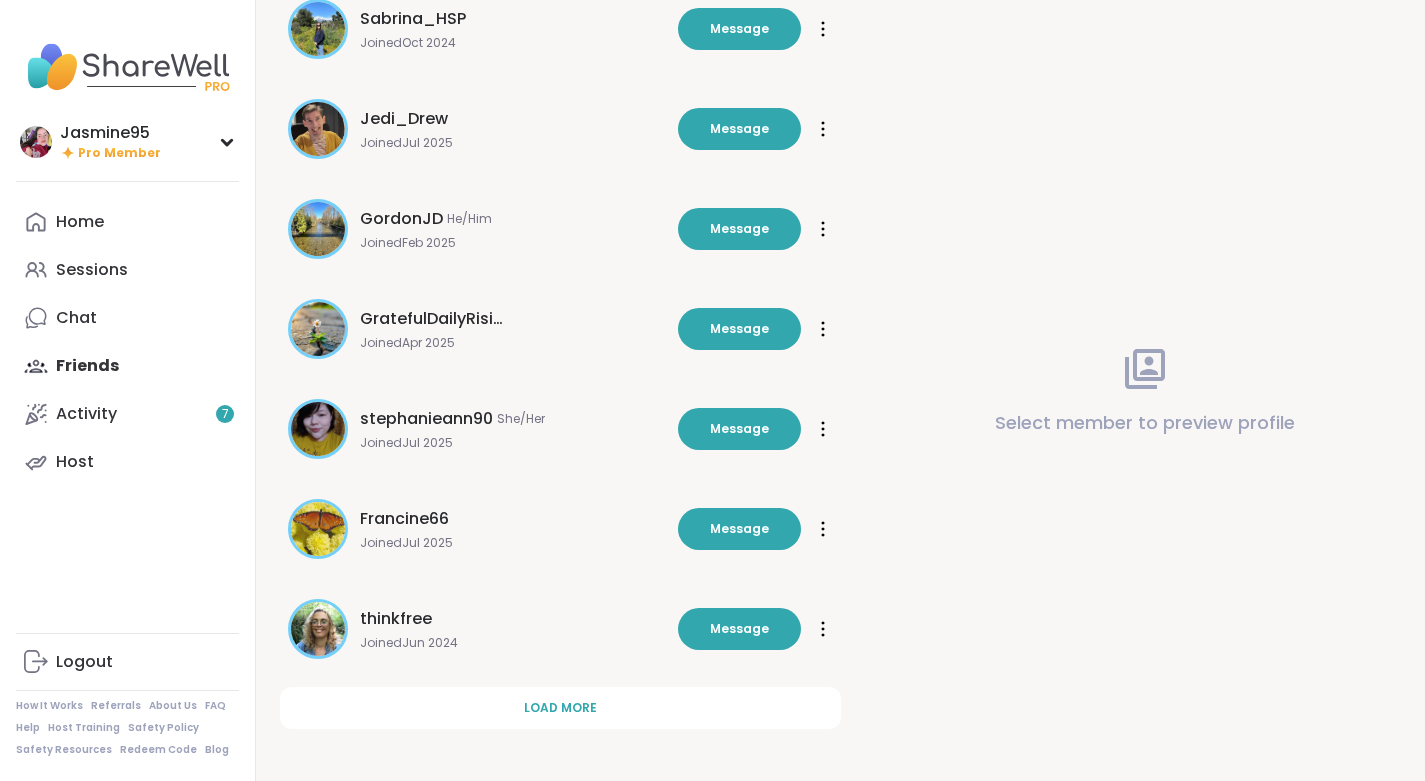 scroll, scrollTop: 1504, scrollLeft: 0, axis: vertical 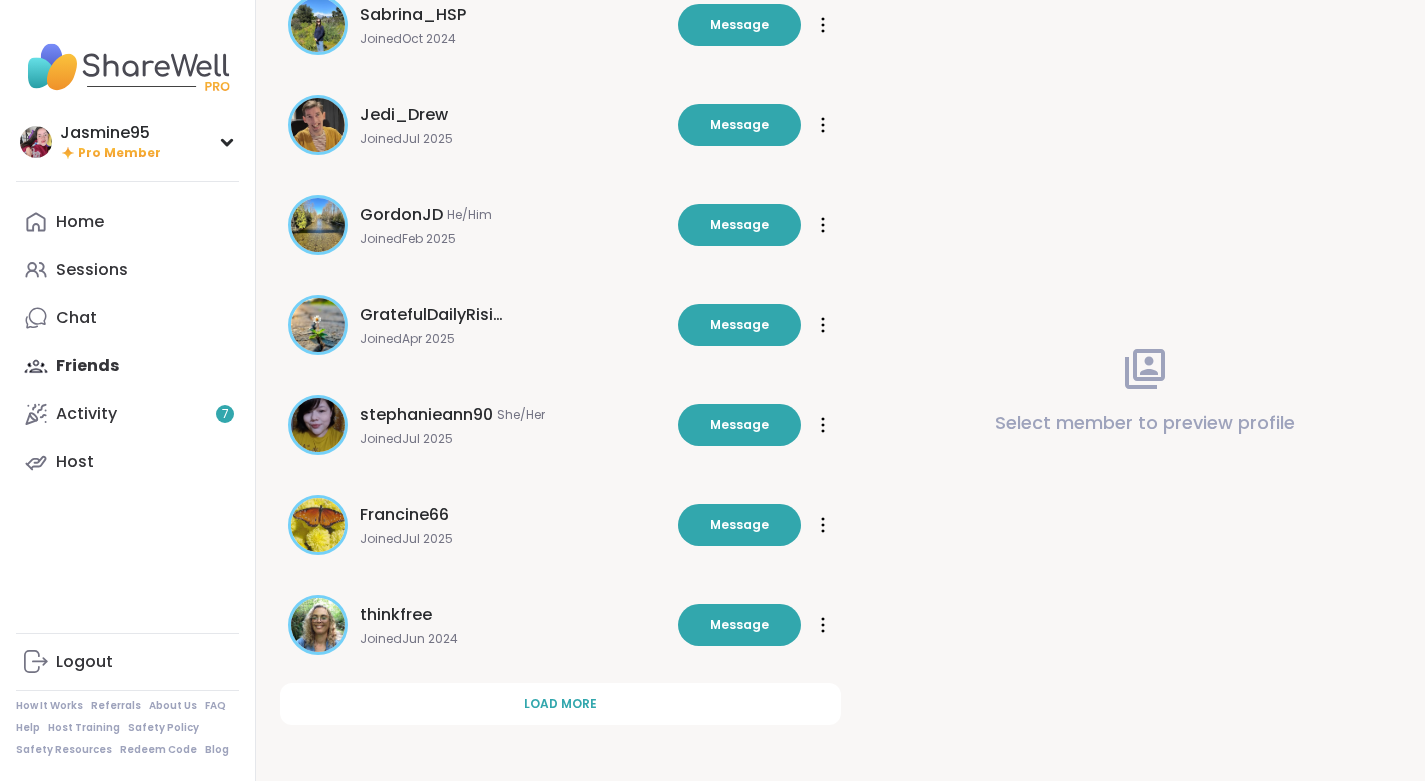 click on "Load more" at bounding box center (560, 704) 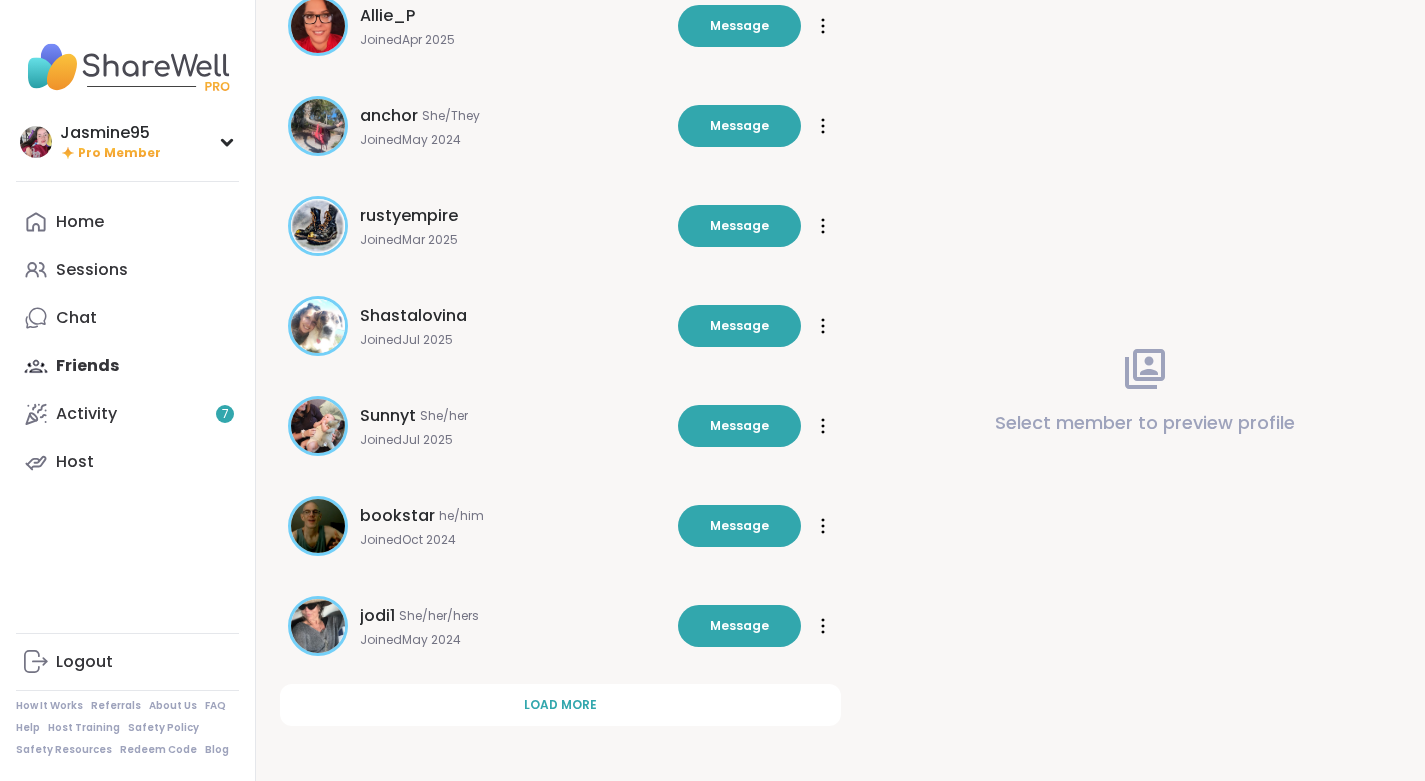 scroll, scrollTop: 2504, scrollLeft: 0, axis: vertical 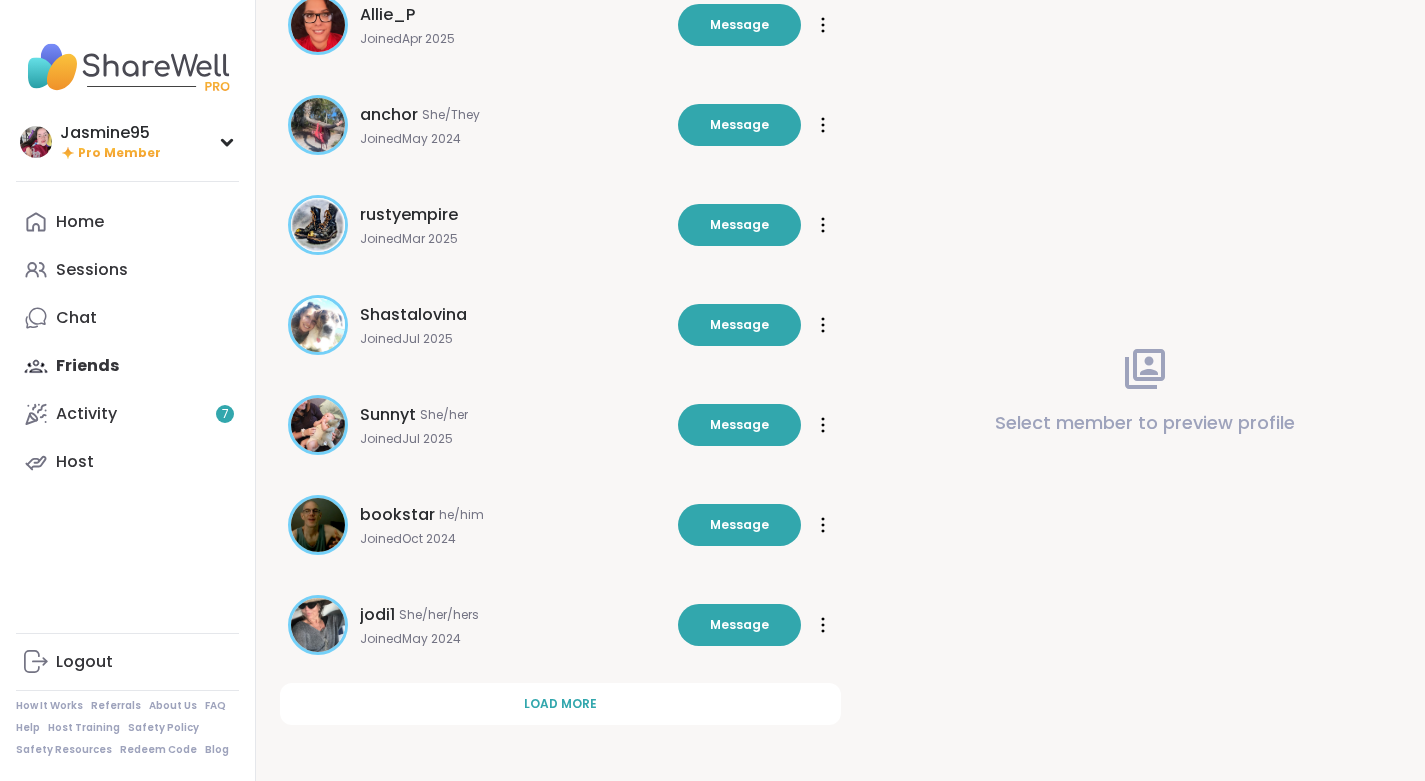 click on "Load more" at bounding box center [560, 704] 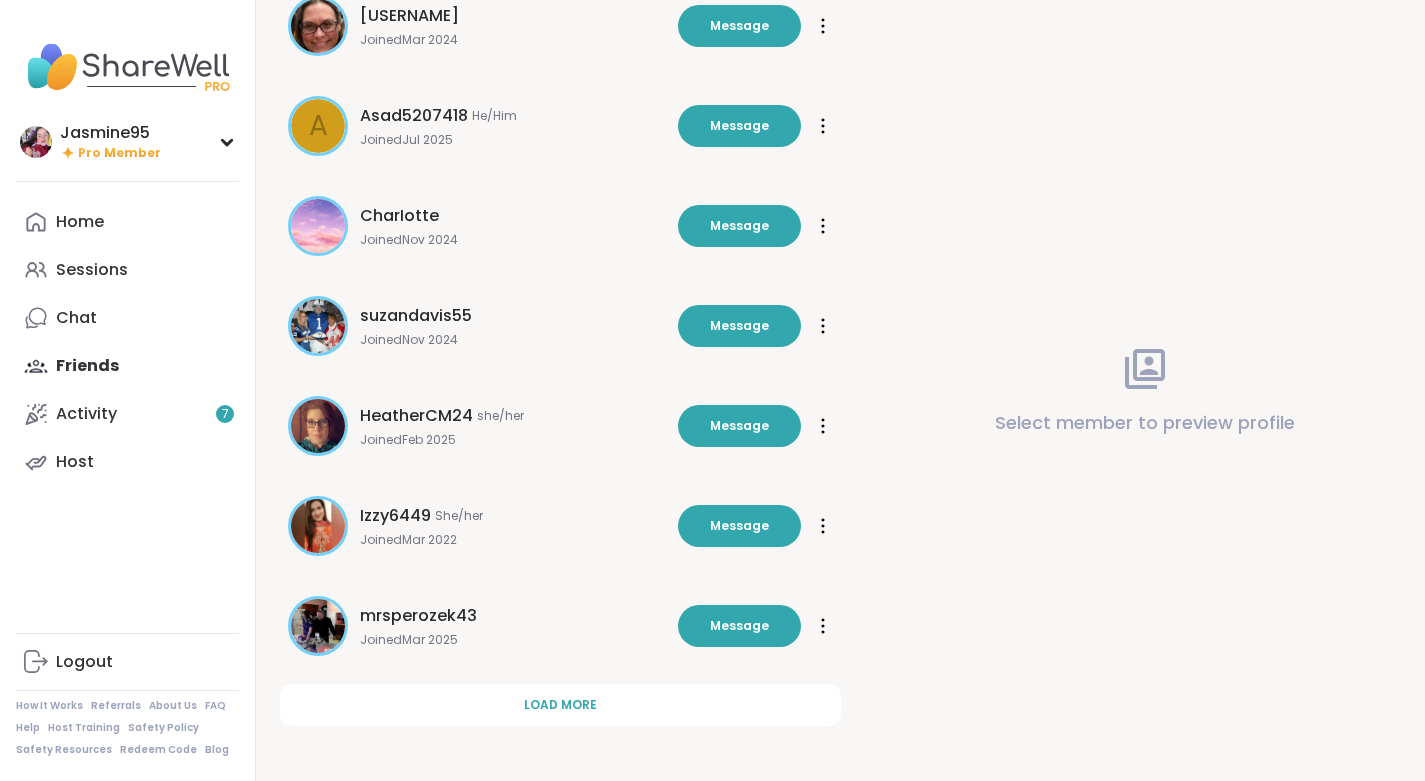 scroll, scrollTop: 3504, scrollLeft: 0, axis: vertical 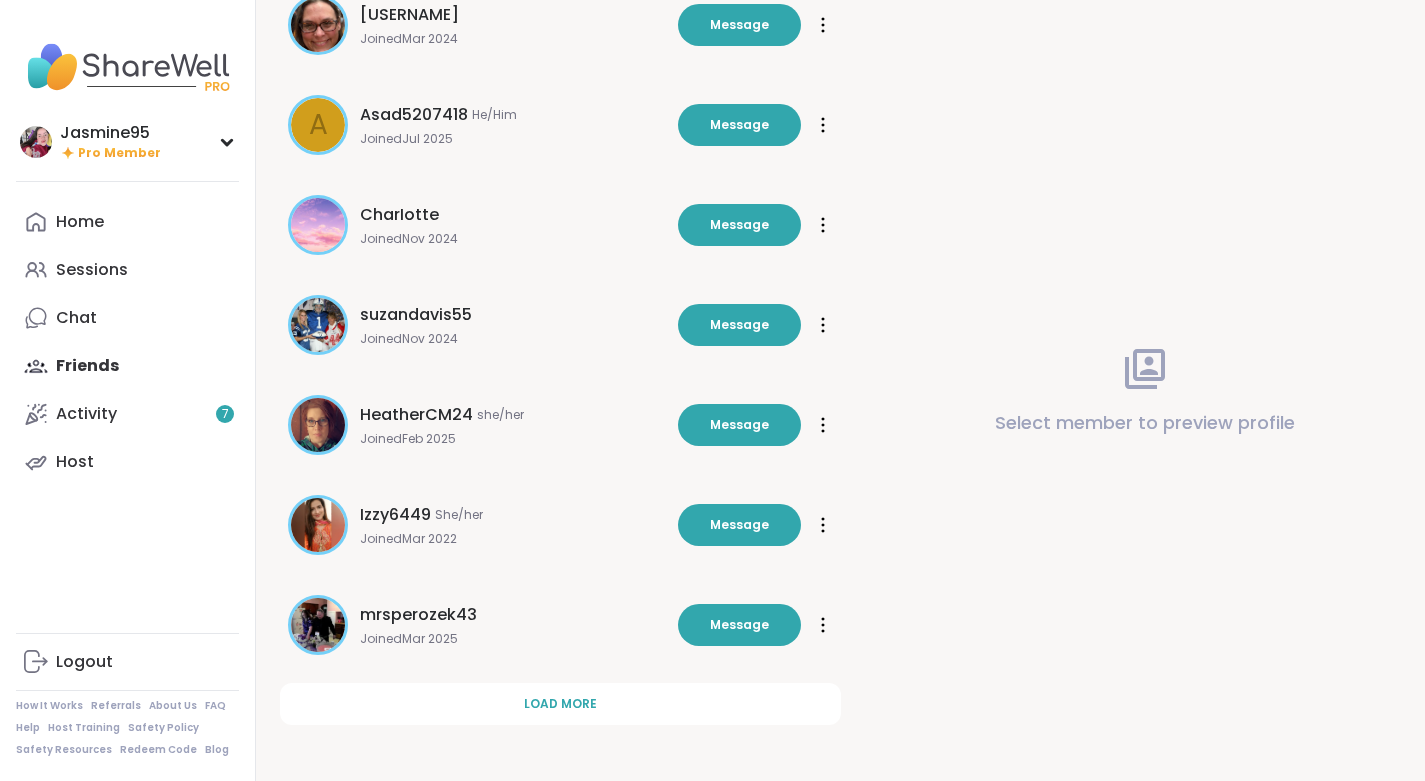 click on "Load more" at bounding box center [560, 704] 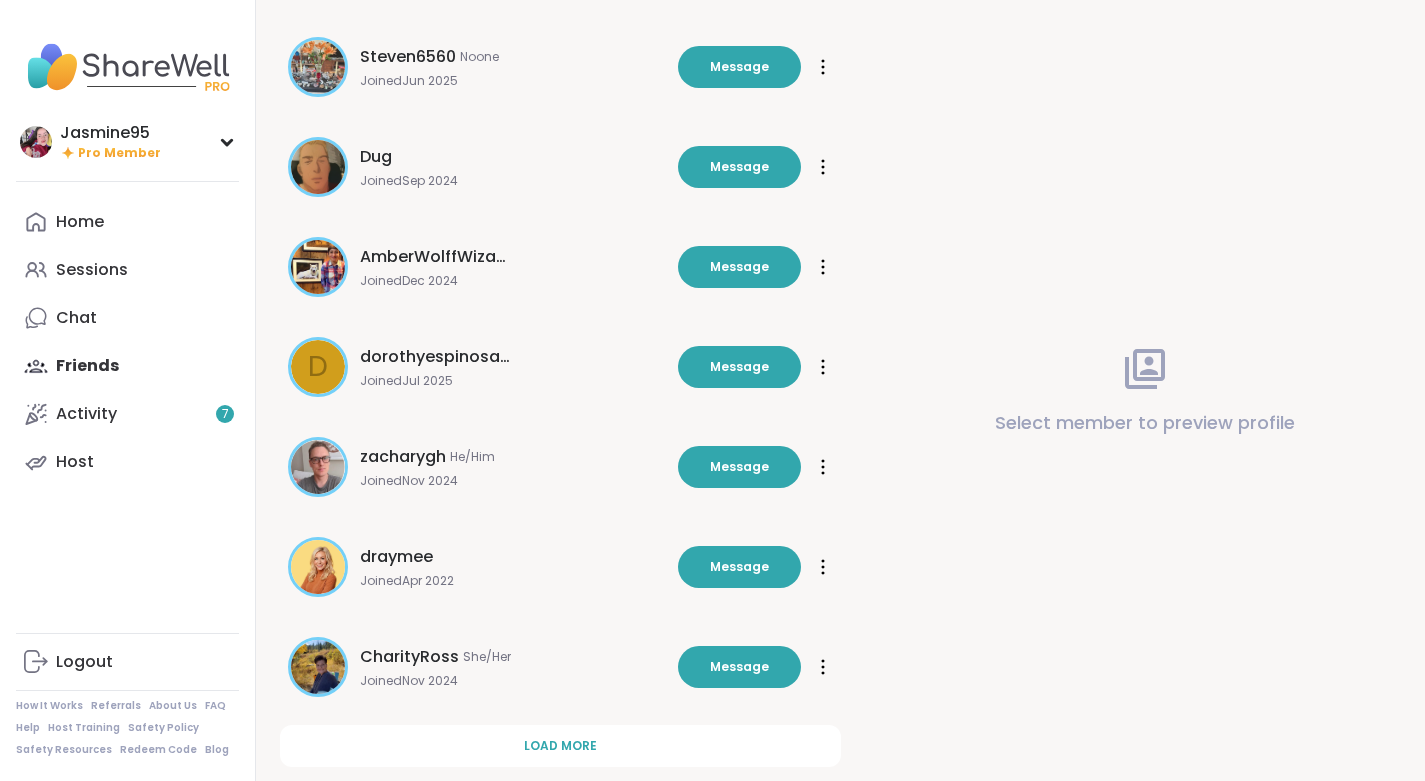 scroll, scrollTop: 4504, scrollLeft: 0, axis: vertical 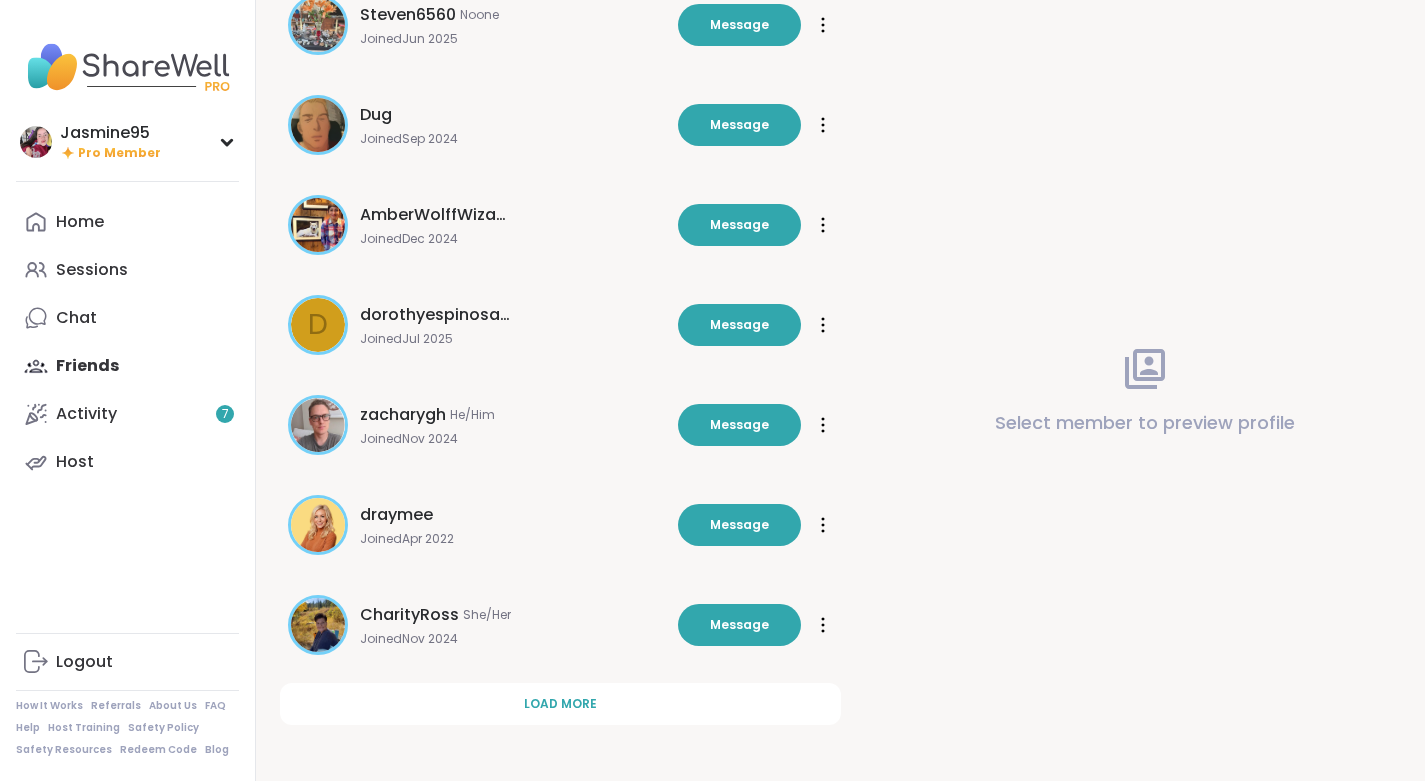 click on "Load more" at bounding box center [560, 704] 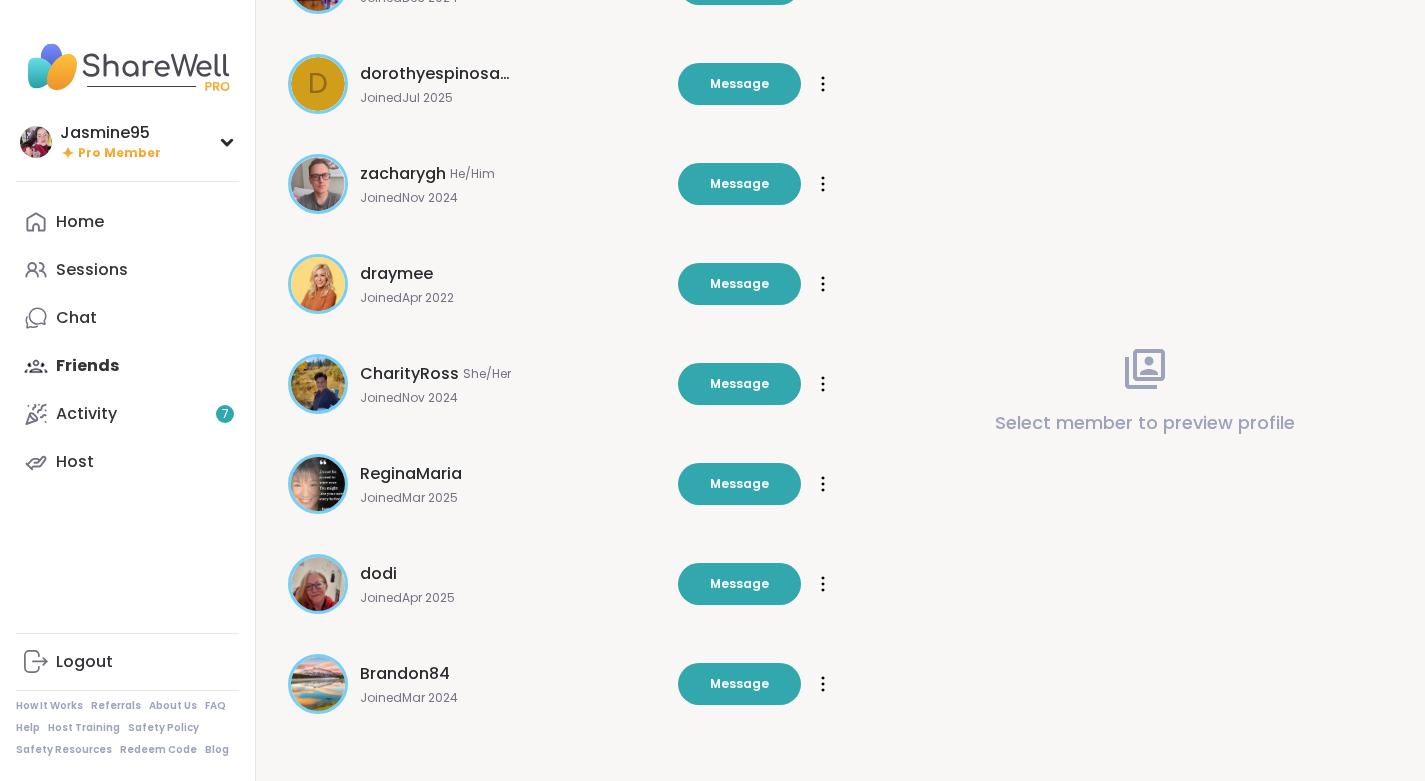 scroll, scrollTop: 4746, scrollLeft: 0, axis: vertical 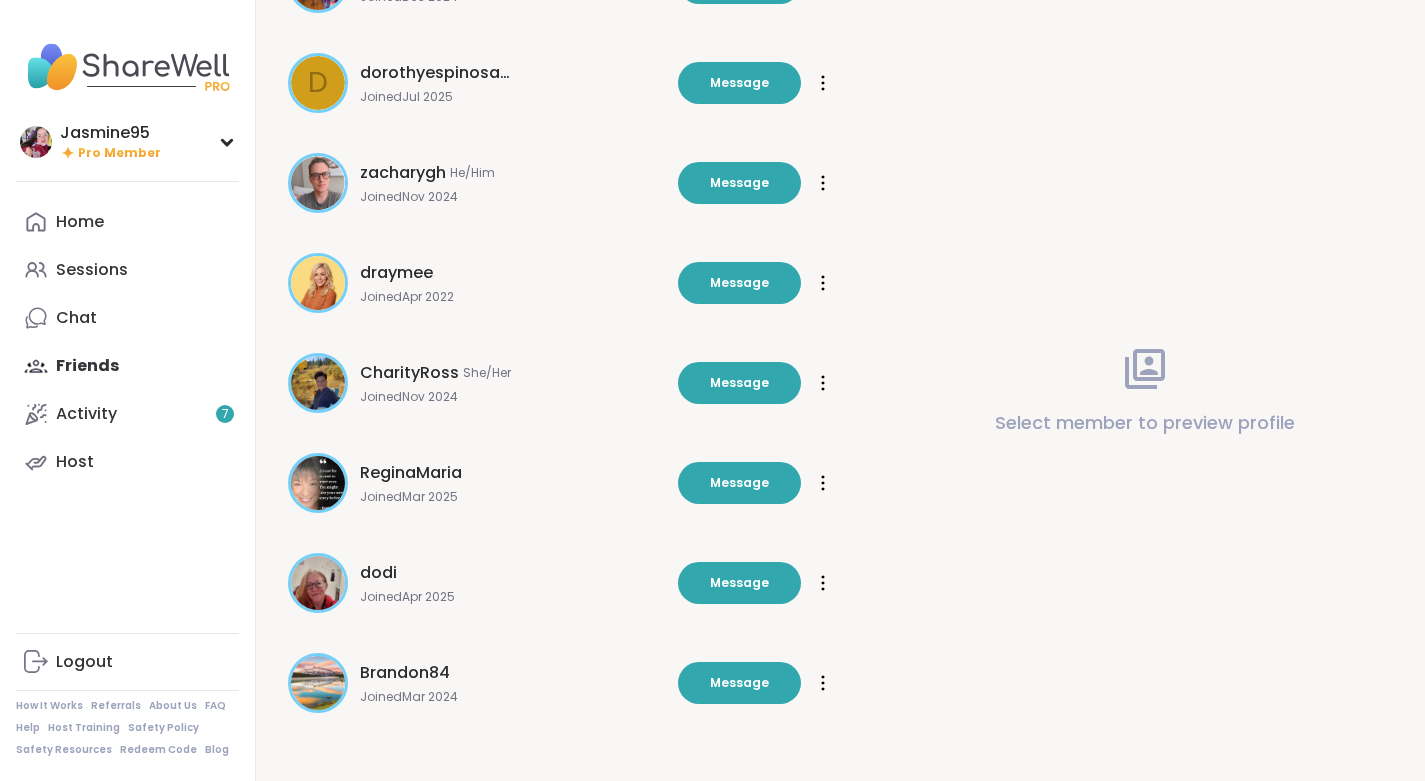 click on "Chat" at bounding box center [127, 318] 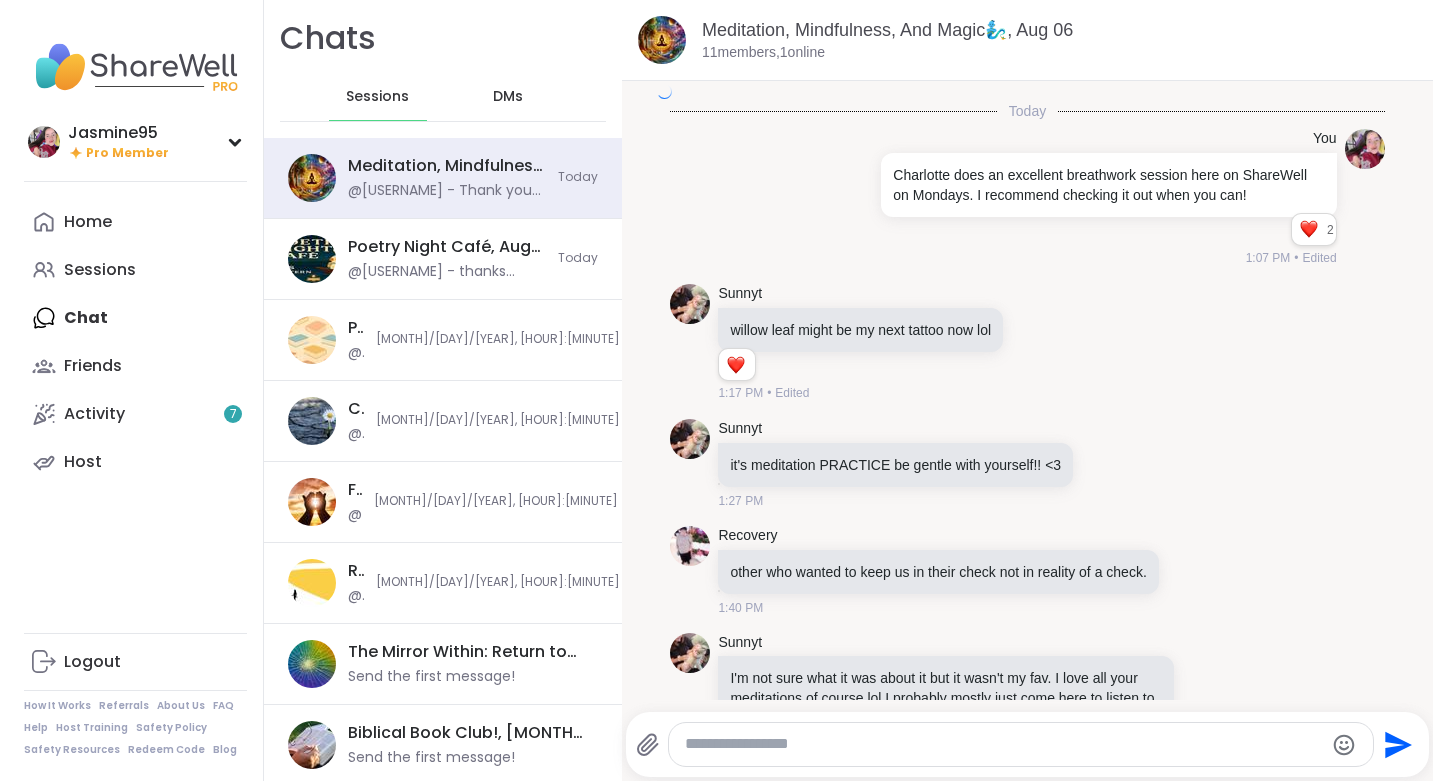 scroll, scrollTop: 0, scrollLeft: 0, axis: both 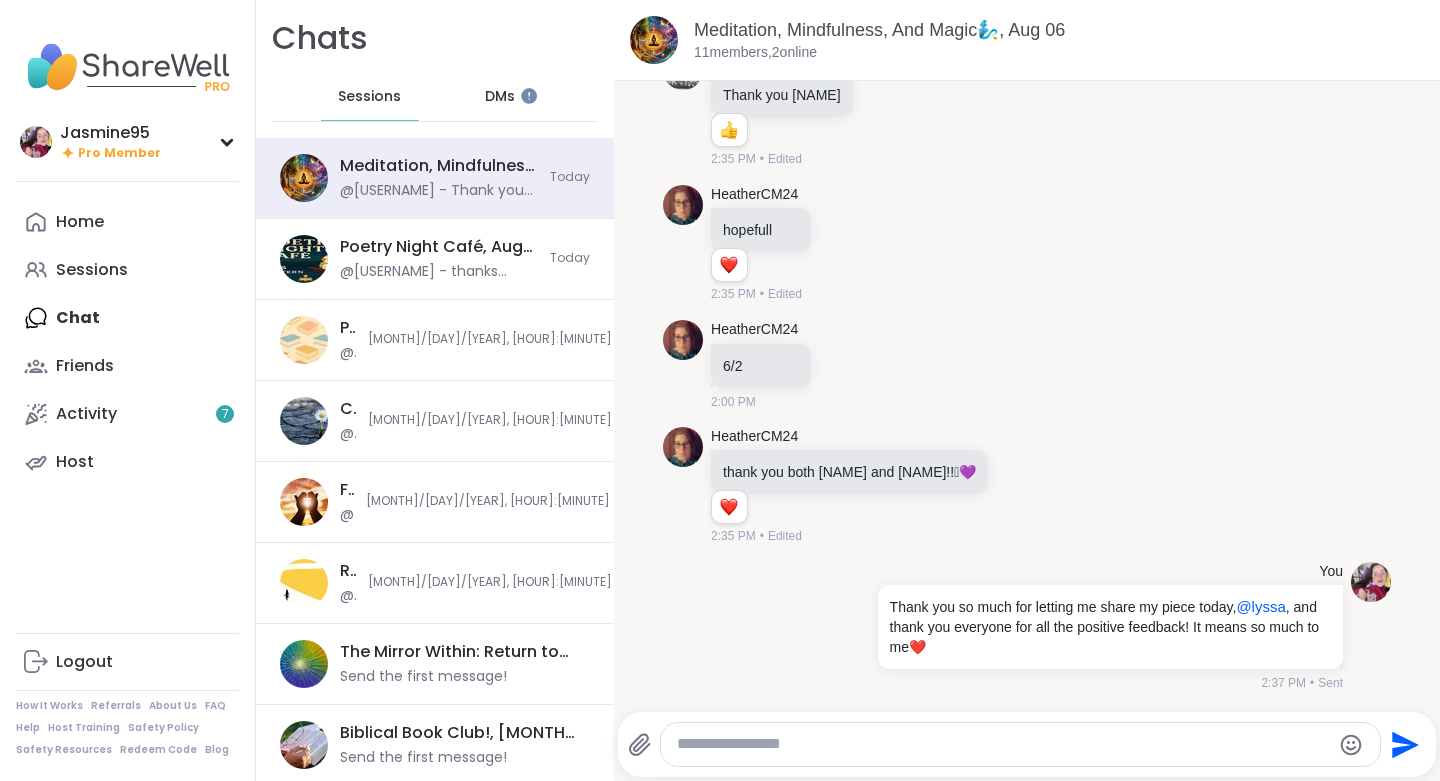 click on "DMs" at bounding box center (501, 97) 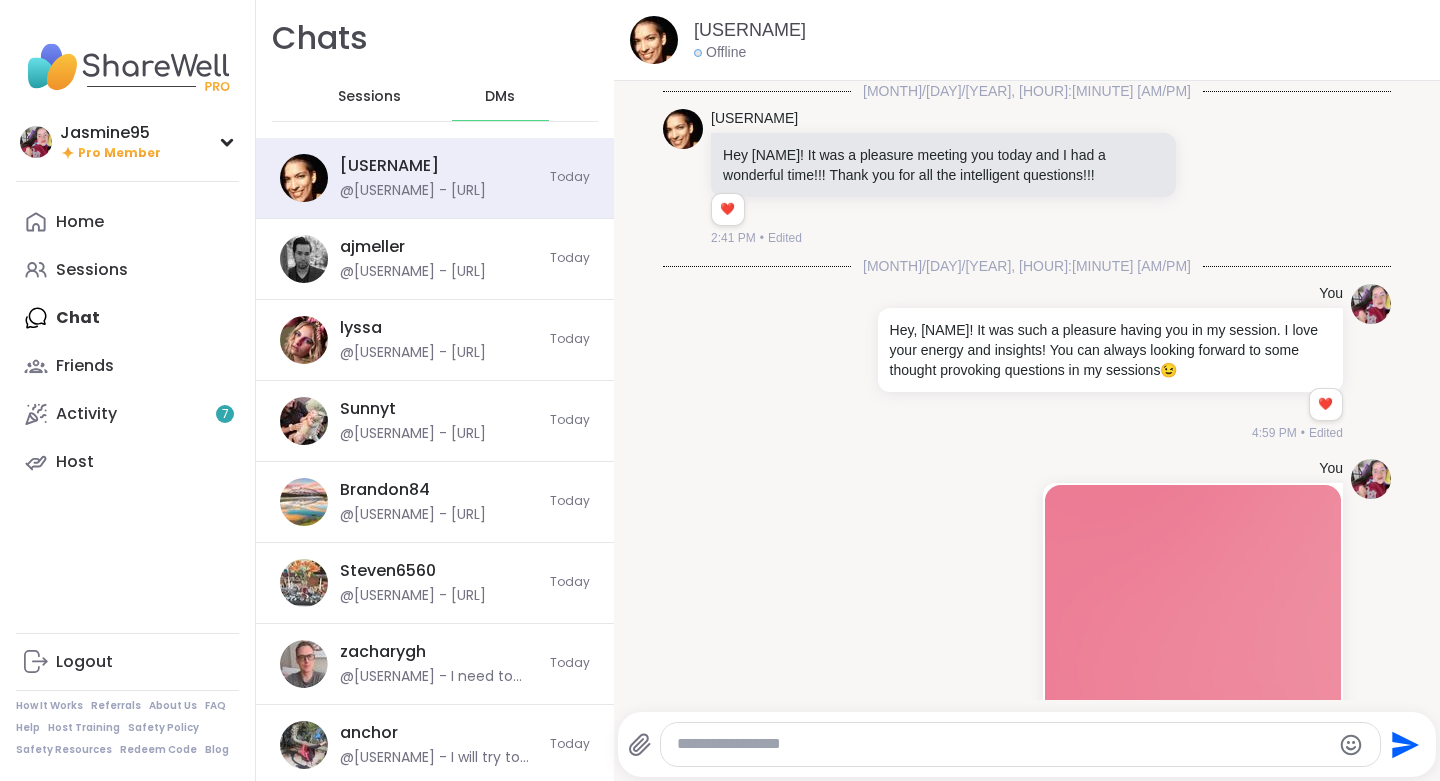 scroll, scrollTop: 2631, scrollLeft: 0, axis: vertical 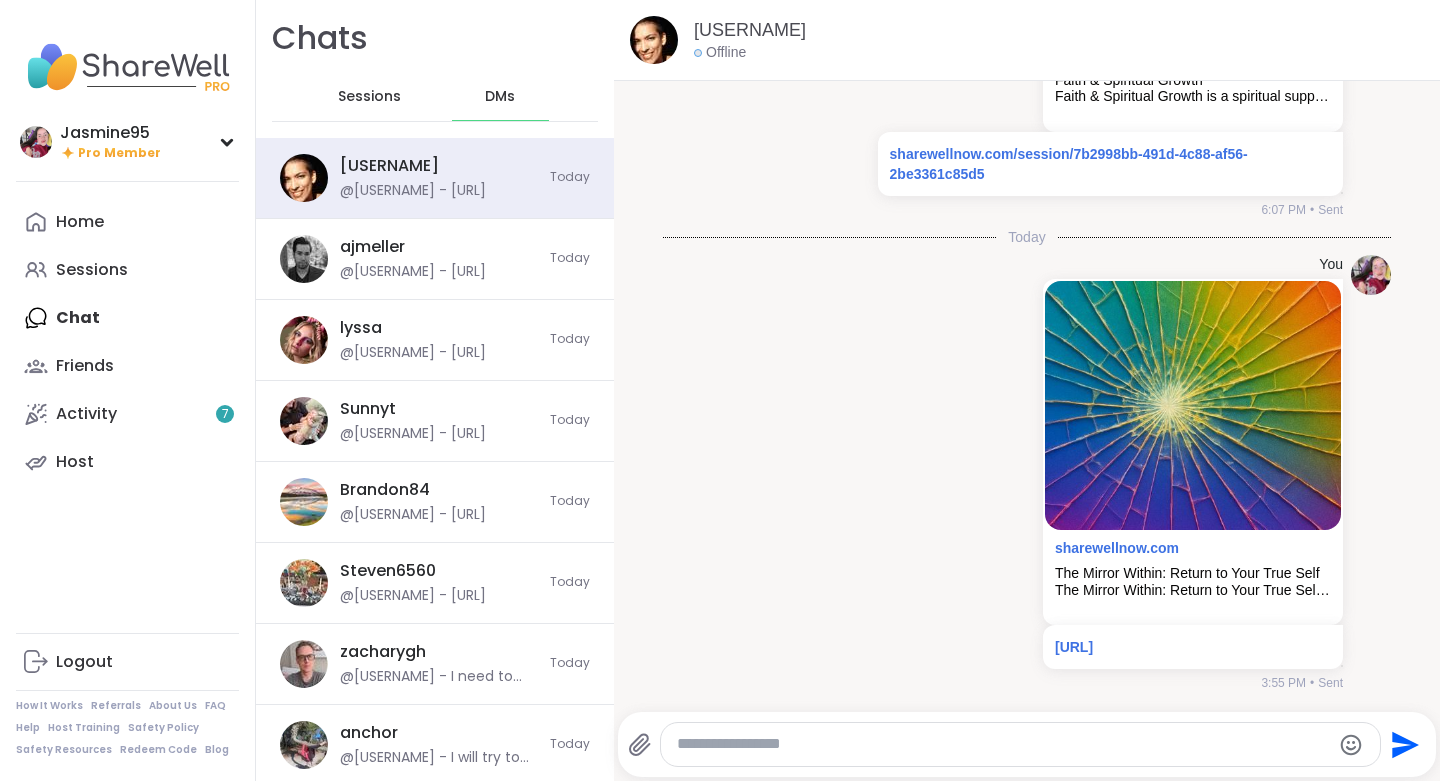 click on "@[USERNAME] - [URL]" at bounding box center [413, 353] 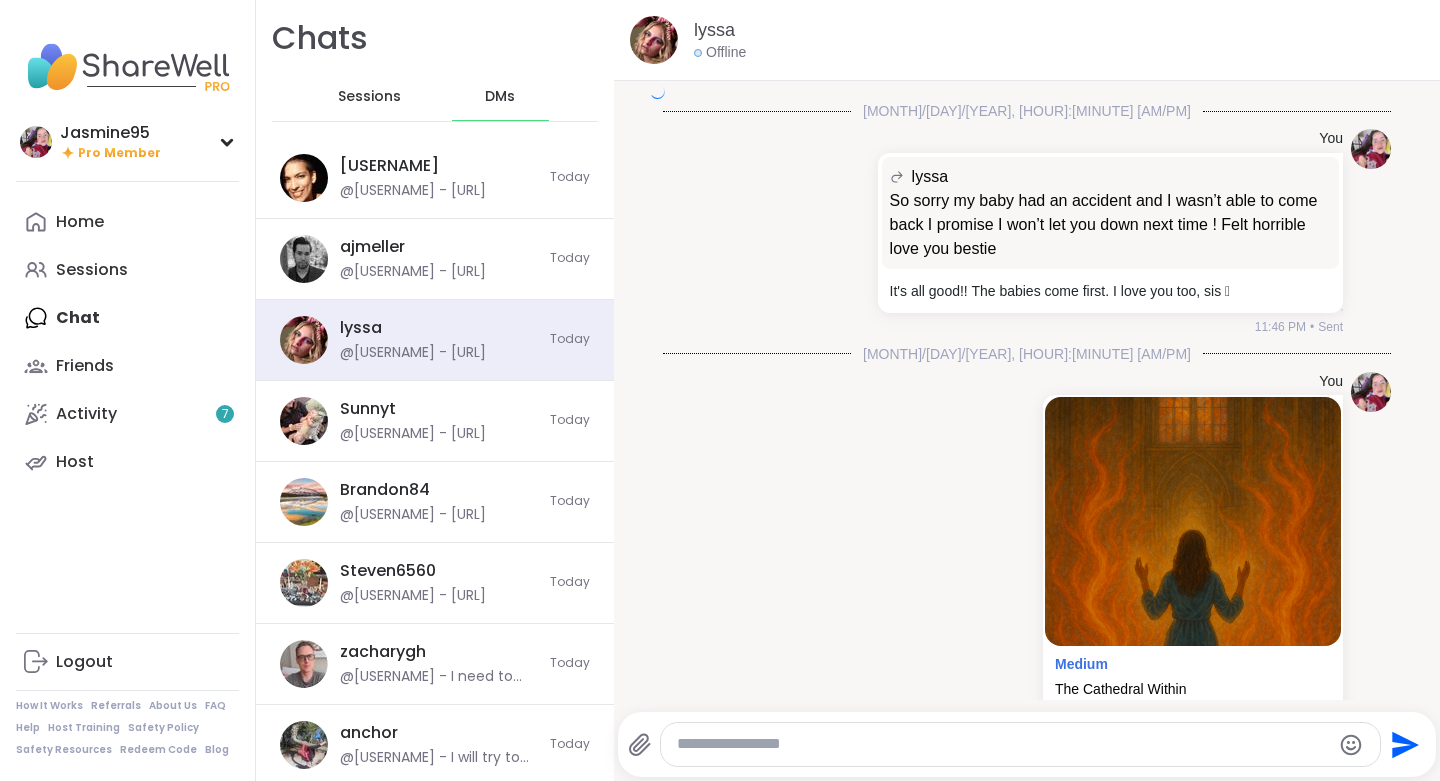 scroll, scrollTop: 12442, scrollLeft: 0, axis: vertical 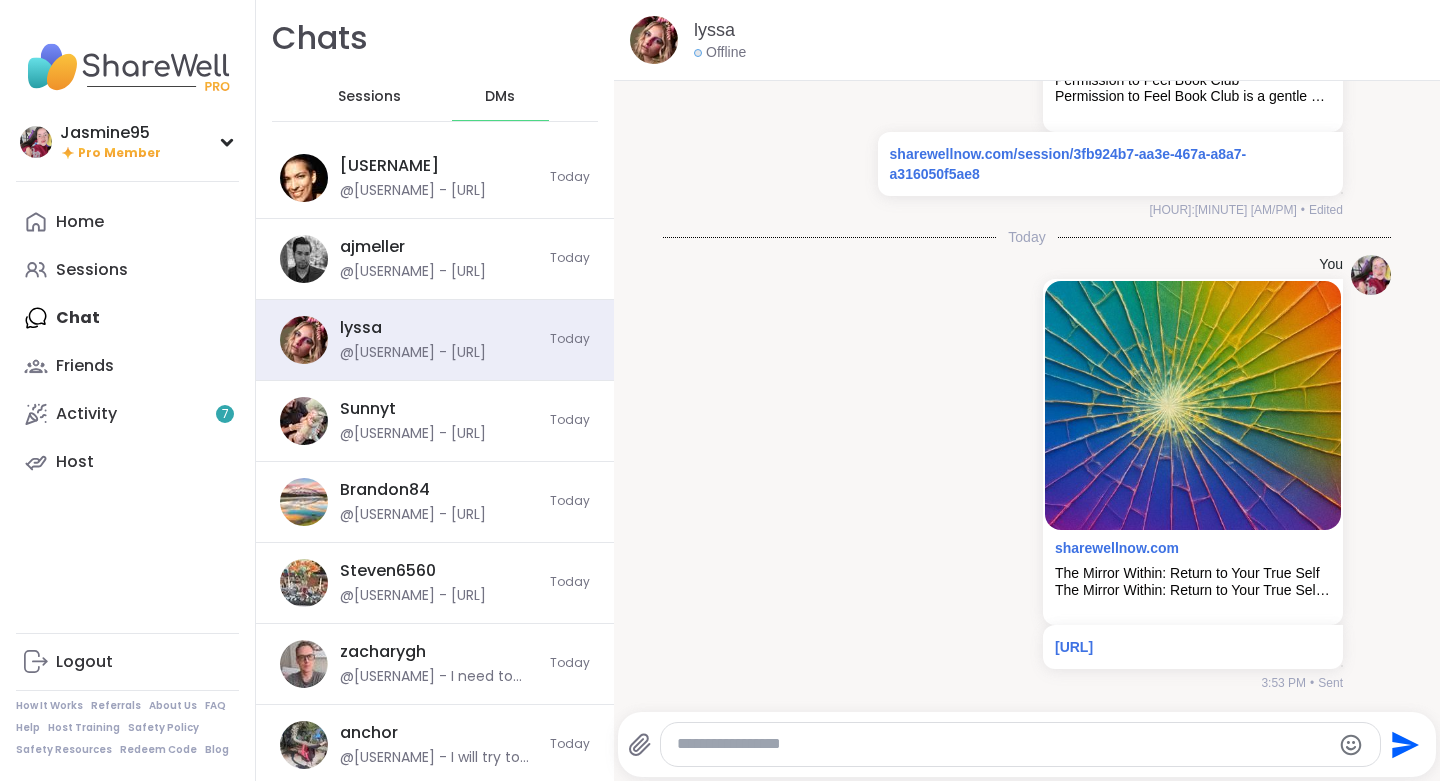click on "lyssa" at bounding box center (714, 30) 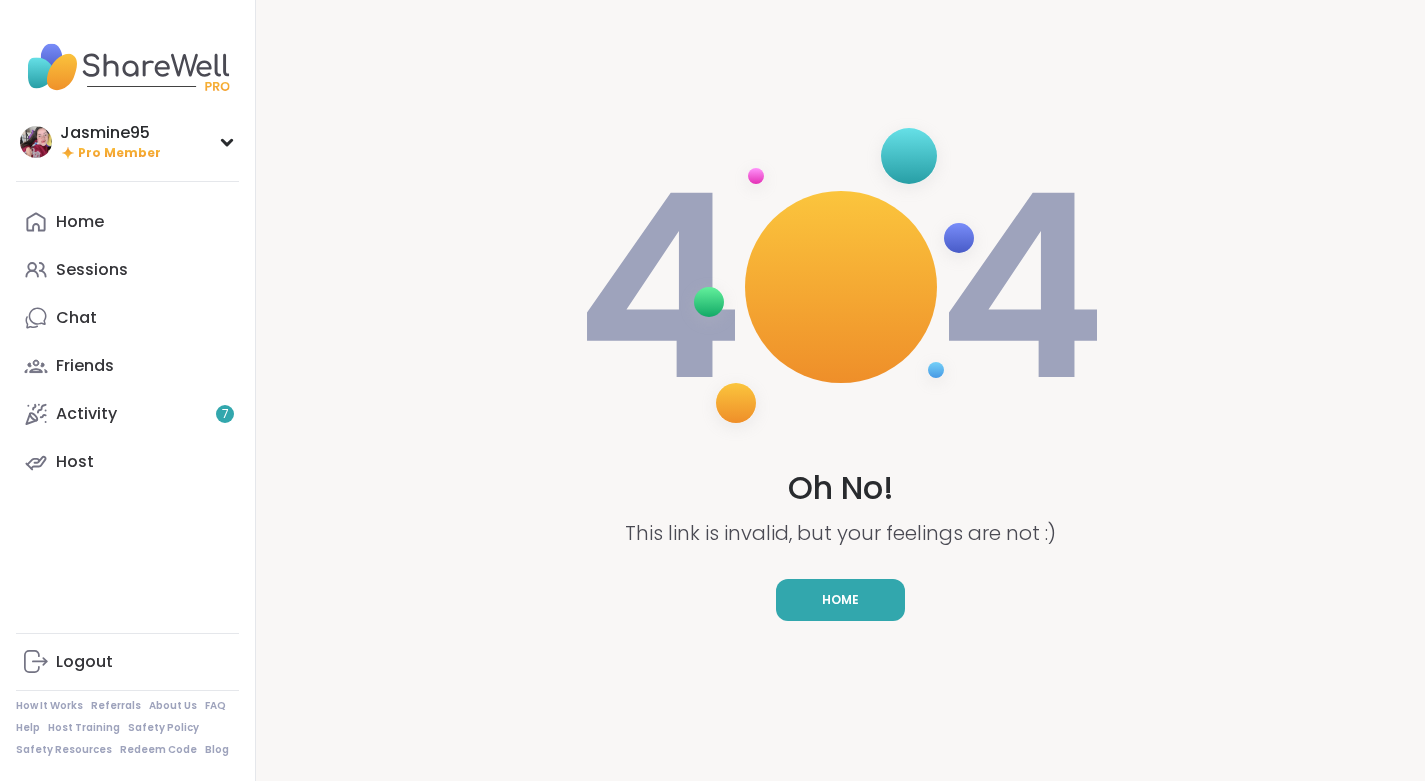 scroll, scrollTop: 0, scrollLeft: 0, axis: both 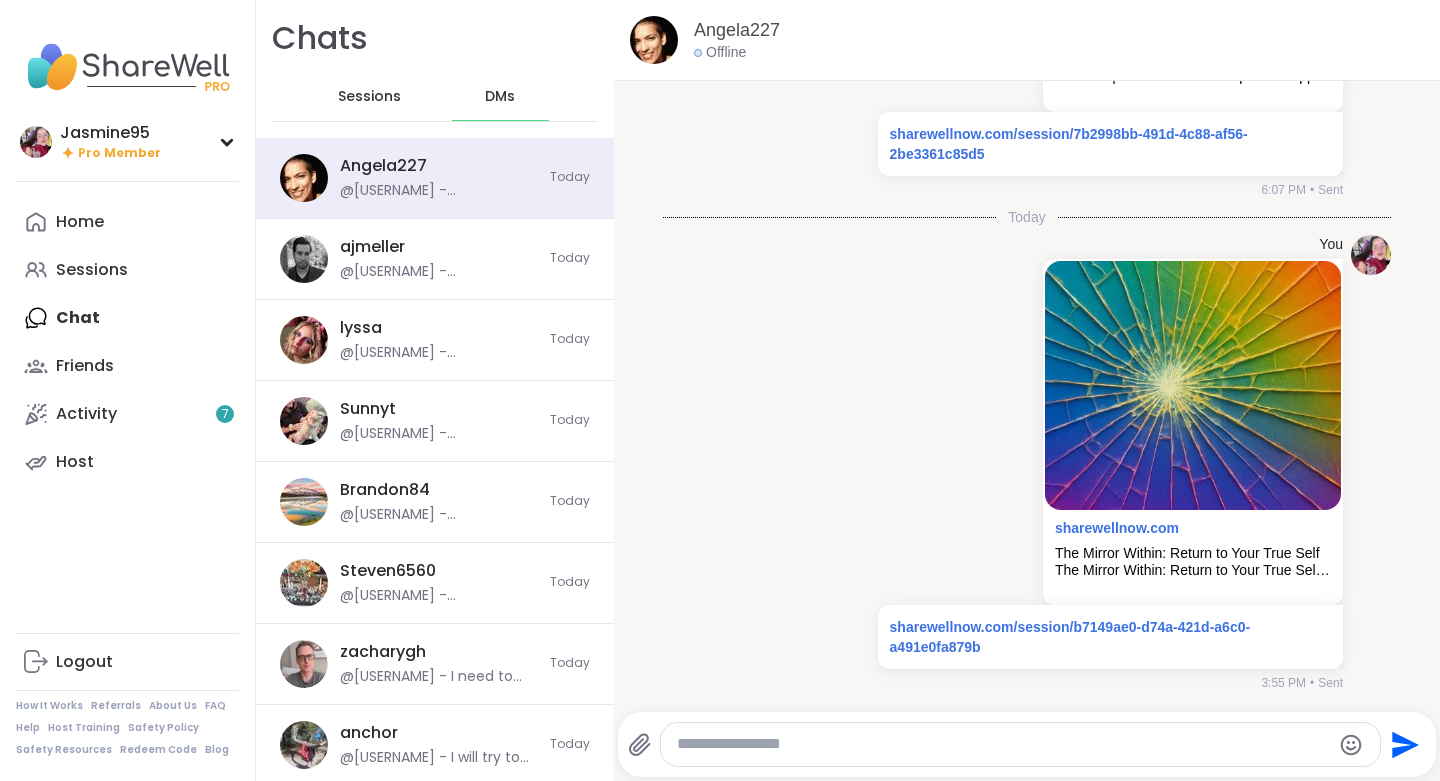 click on "Steven6560 @Jasmine95 - https://sharewellnow.com/session/b7149ae0-d74a-421d-a6c0-a491e0fa879b" at bounding box center (439, 583) 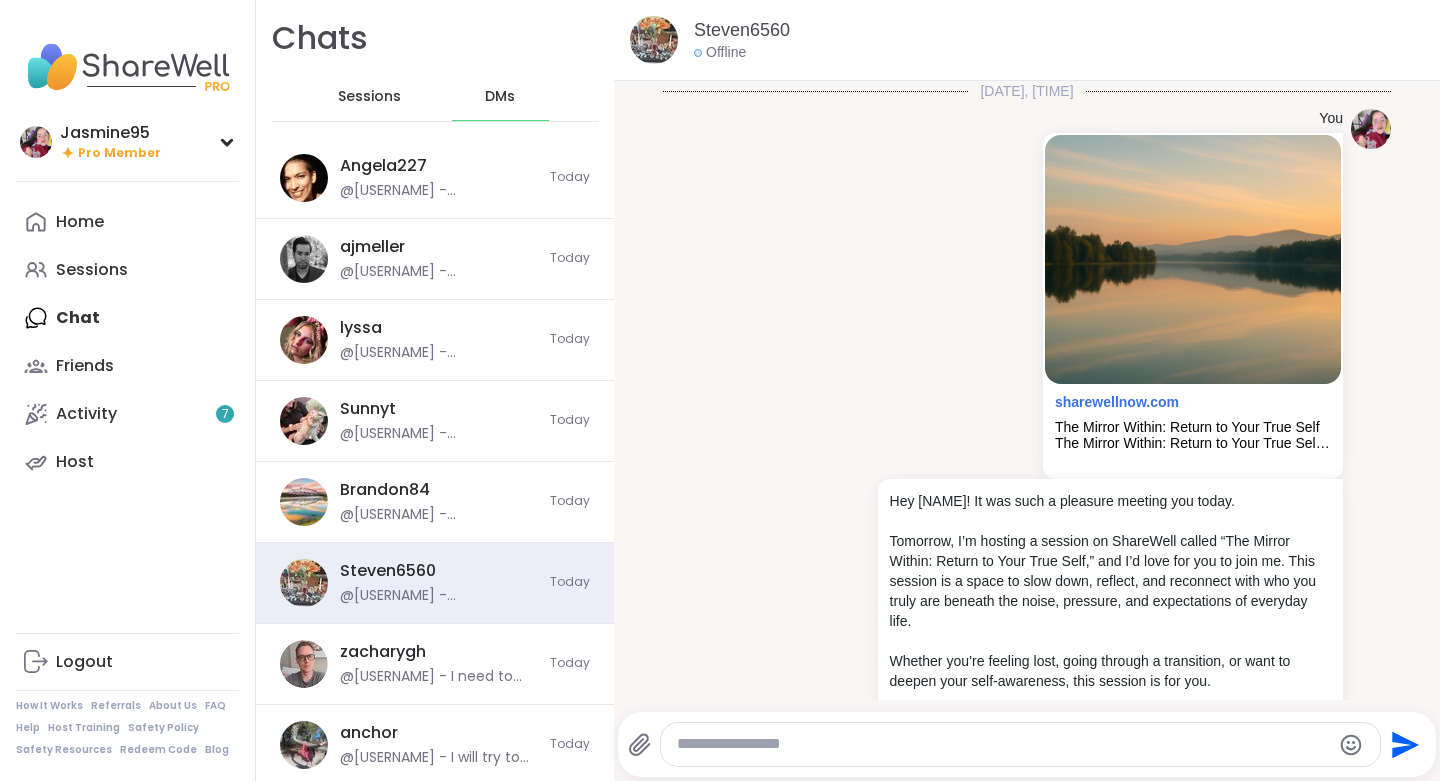 scroll, scrollTop: 5881, scrollLeft: 0, axis: vertical 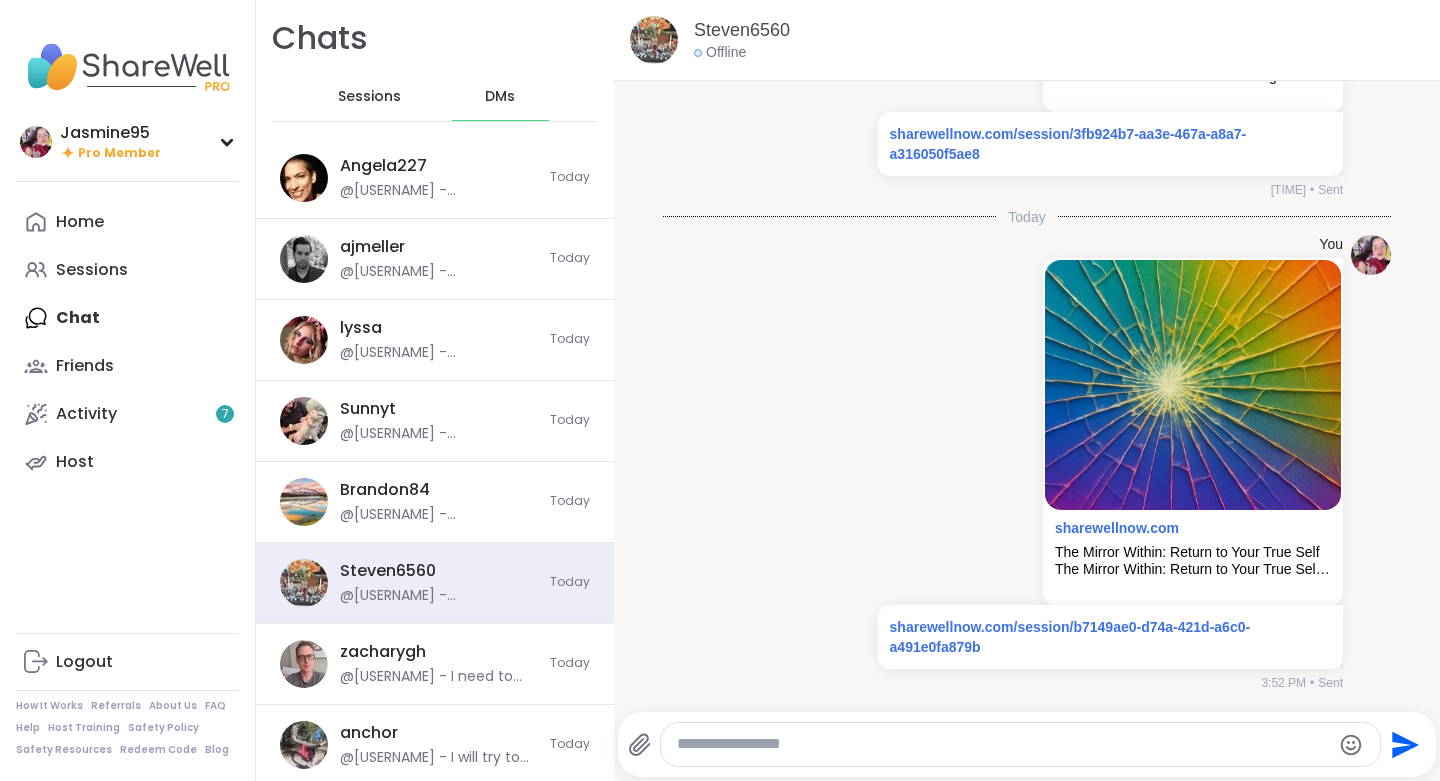 click on "Steven6560" at bounding box center [742, 30] 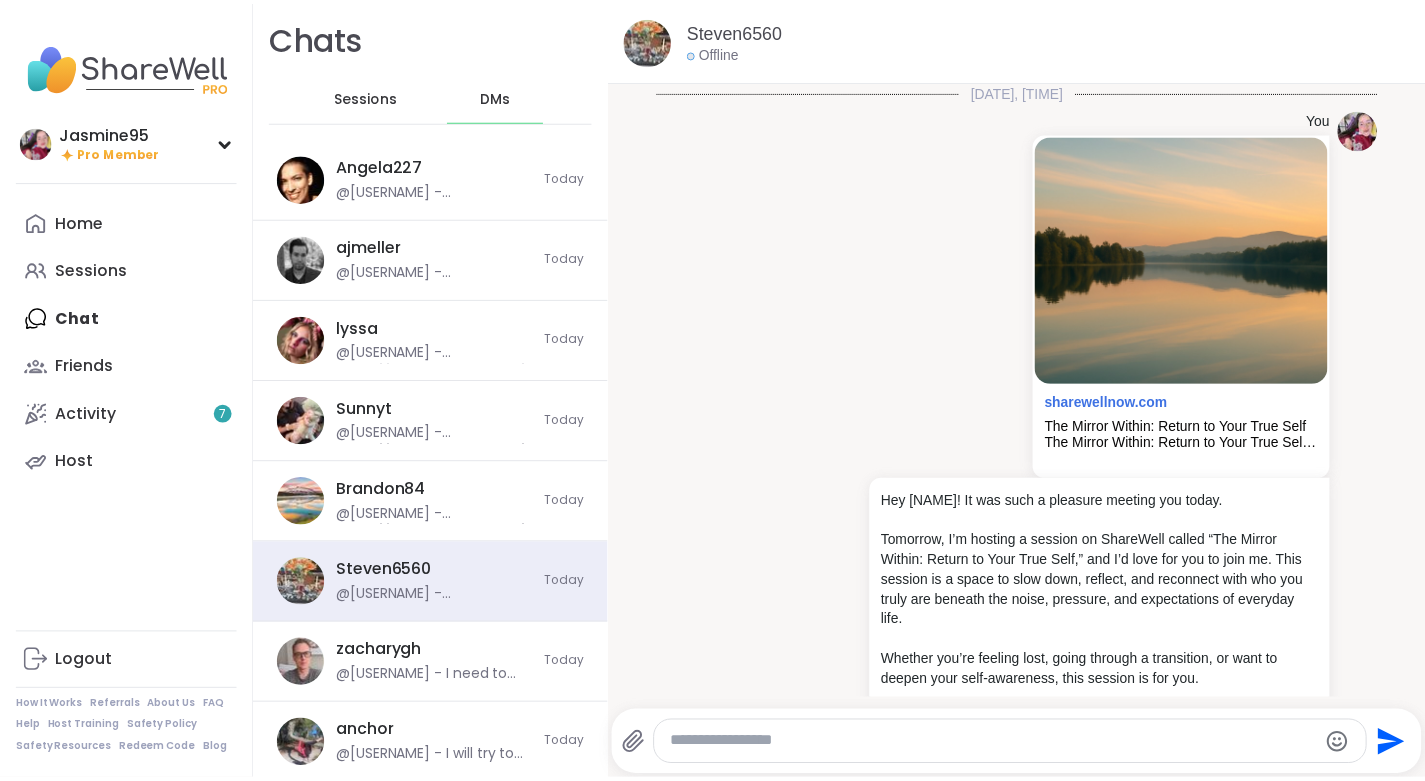 scroll, scrollTop: 5881, scrollLeft: 0, axis: vertical 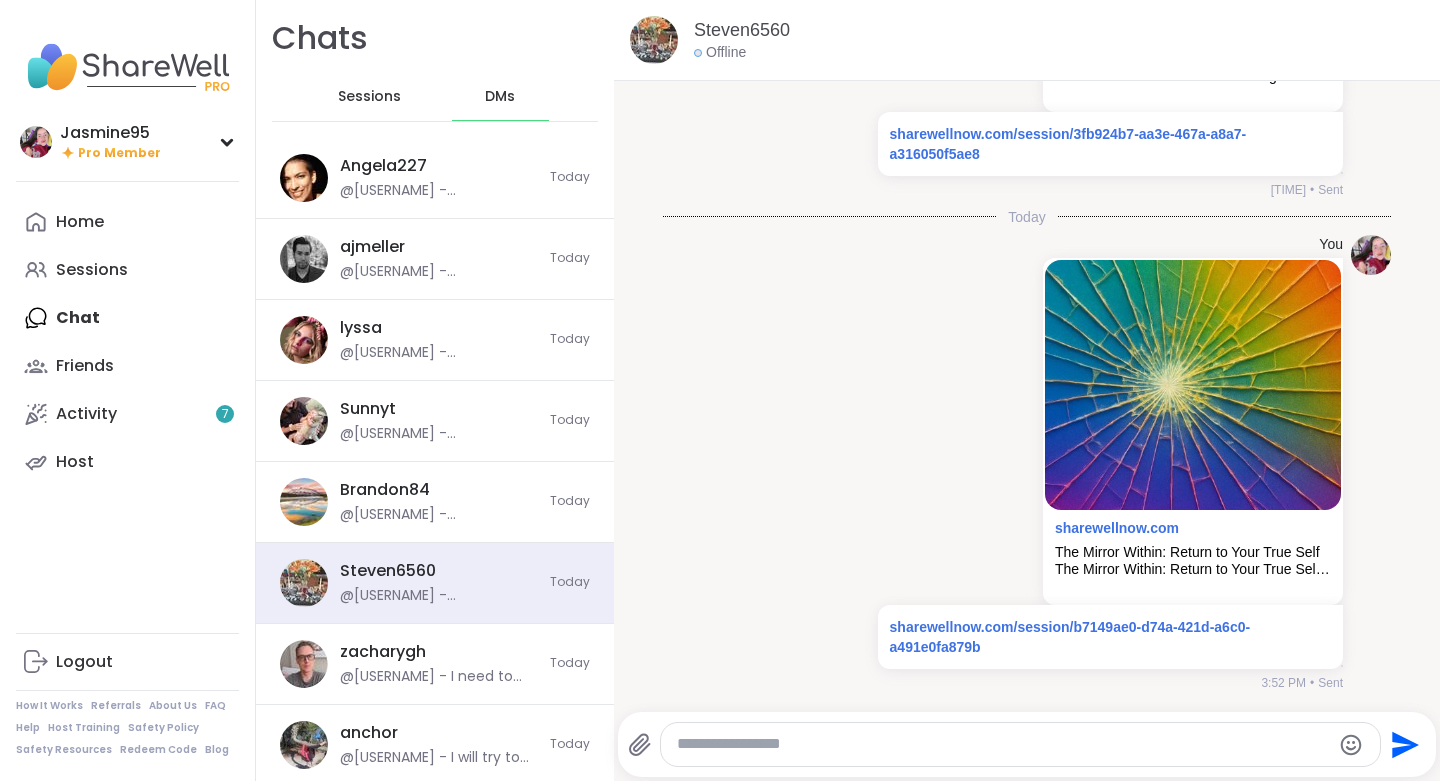 click at bounding box center [1003, 744] 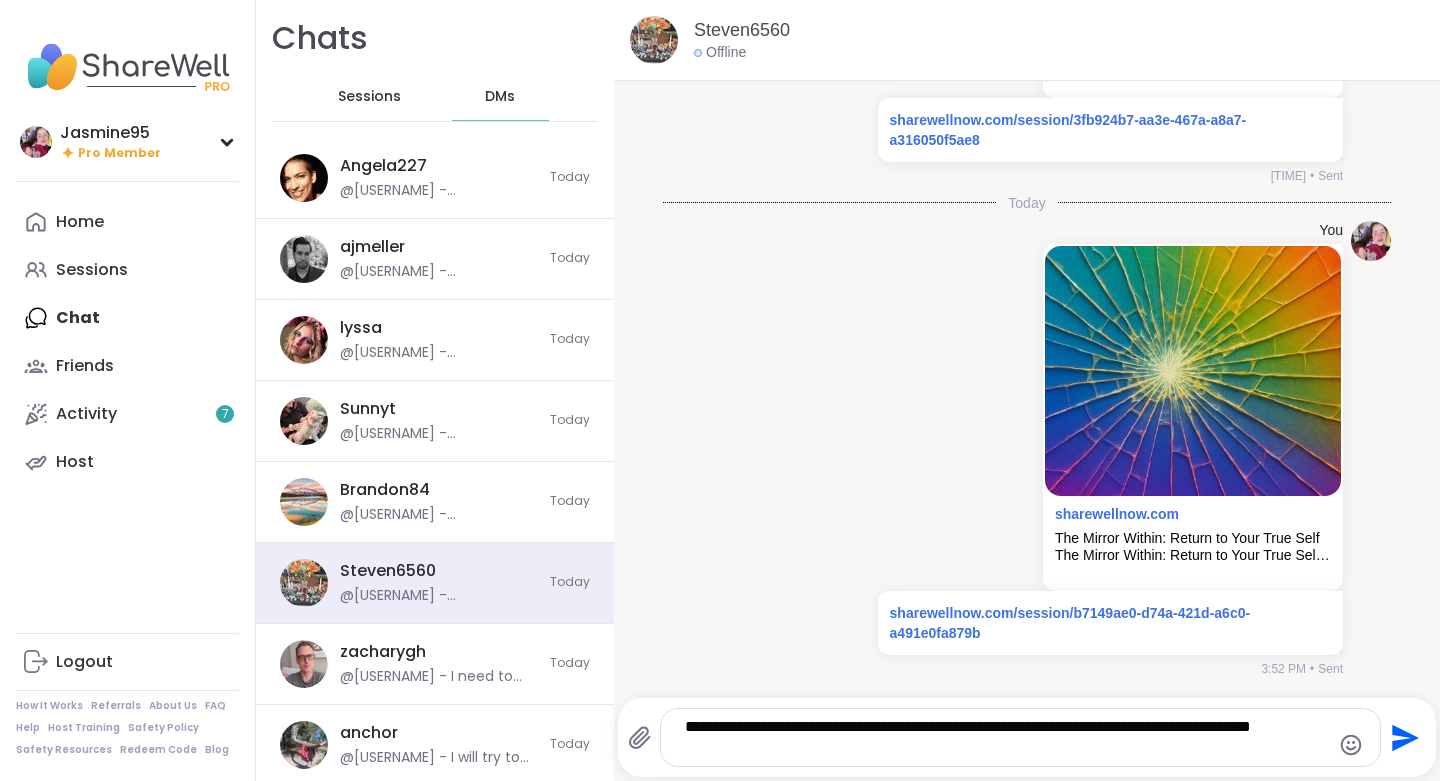 type on "**********" 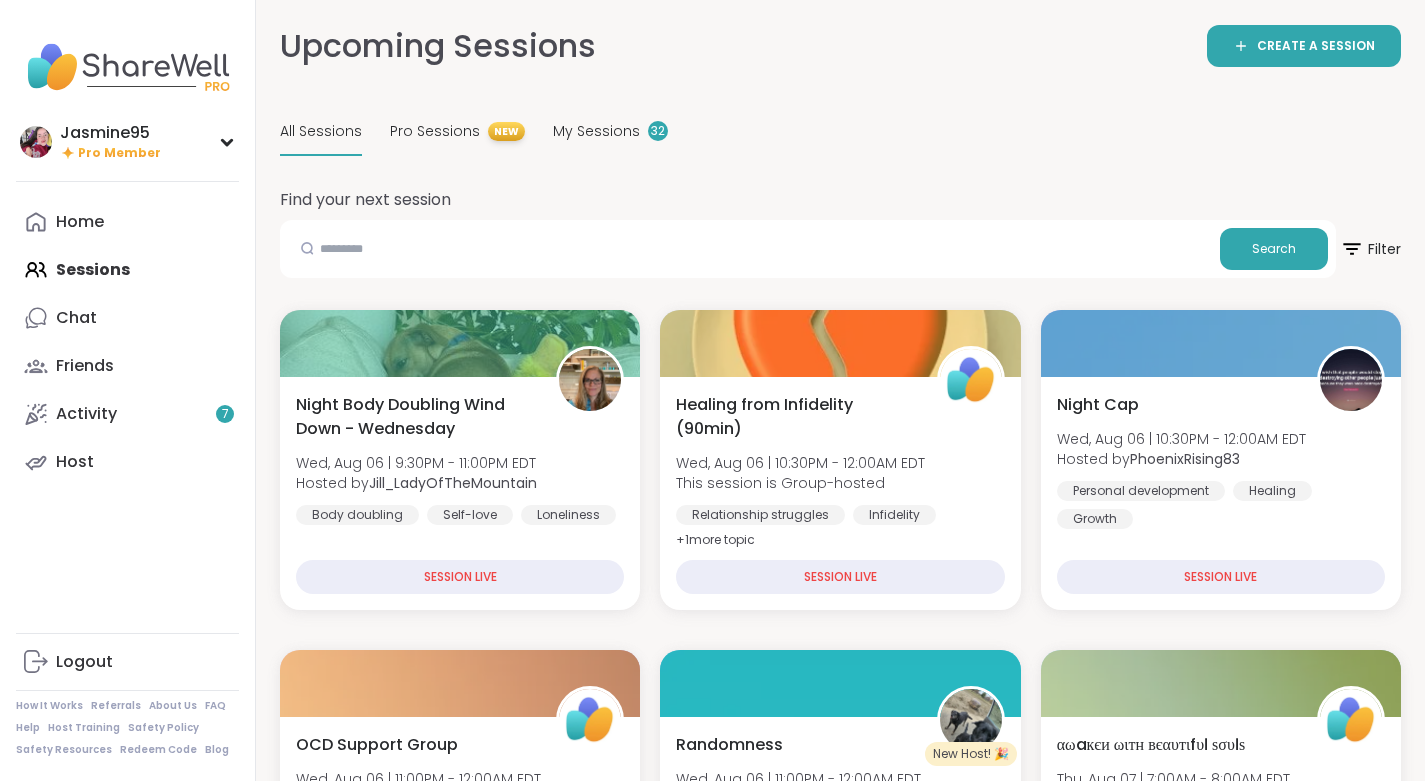 click on "Host" at bounding box center [127, 462] 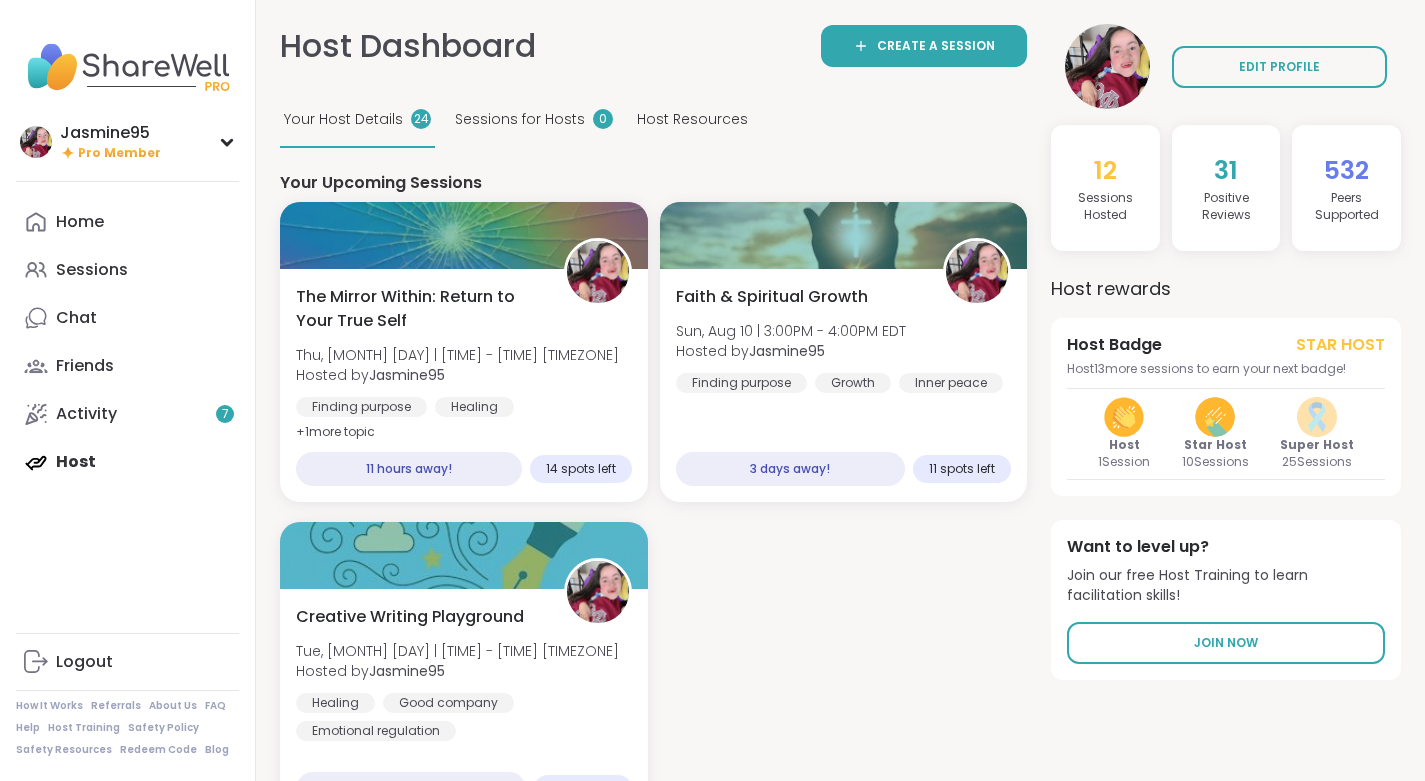 scroll, scrollTop: 0, scrollLeft: 0, axis: both 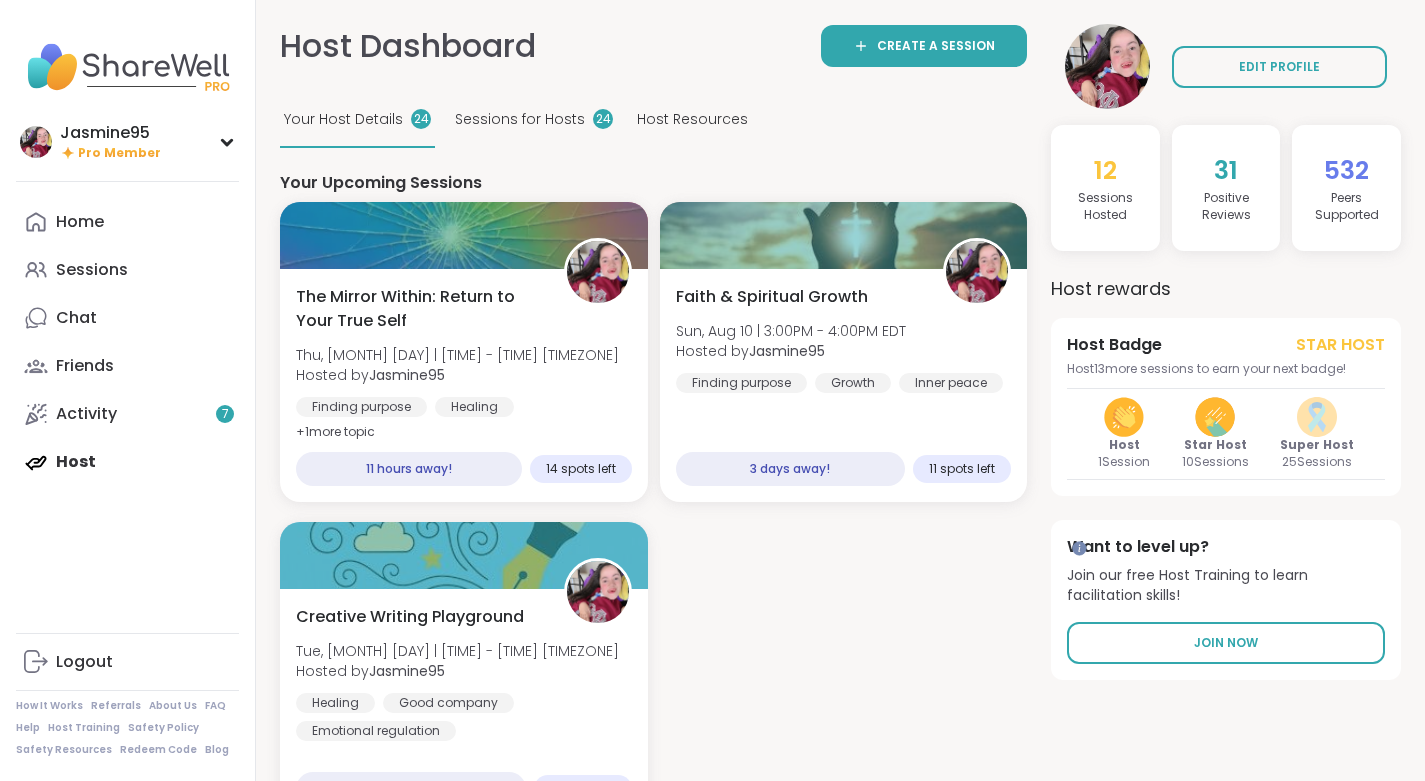 click on "[DAY], [MONTH] [DAY_NUM] | [TIME] - [TIME] [TIMEZONE]" at bounding box center (457, 355) 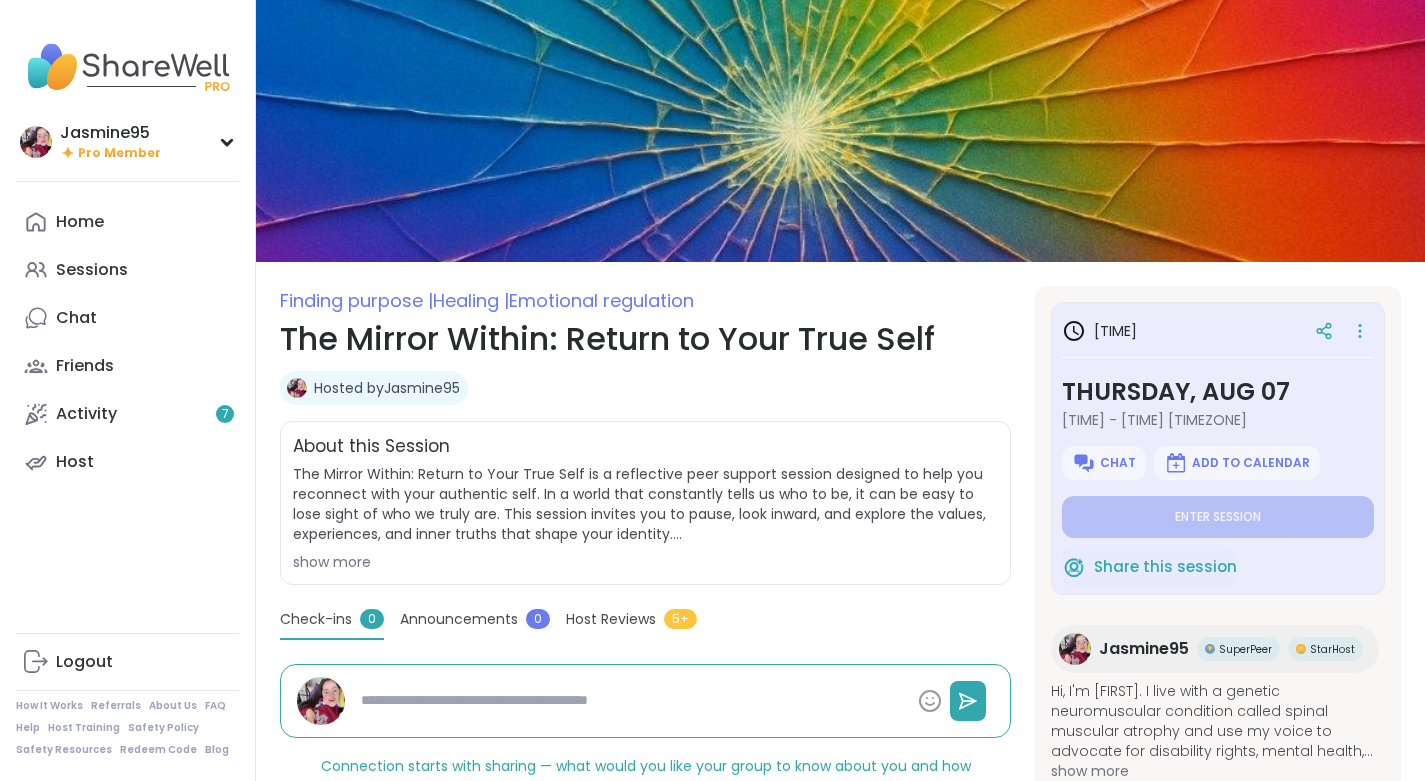 scroll, scrollTop: 0, scrollLeft: 0, axis: both 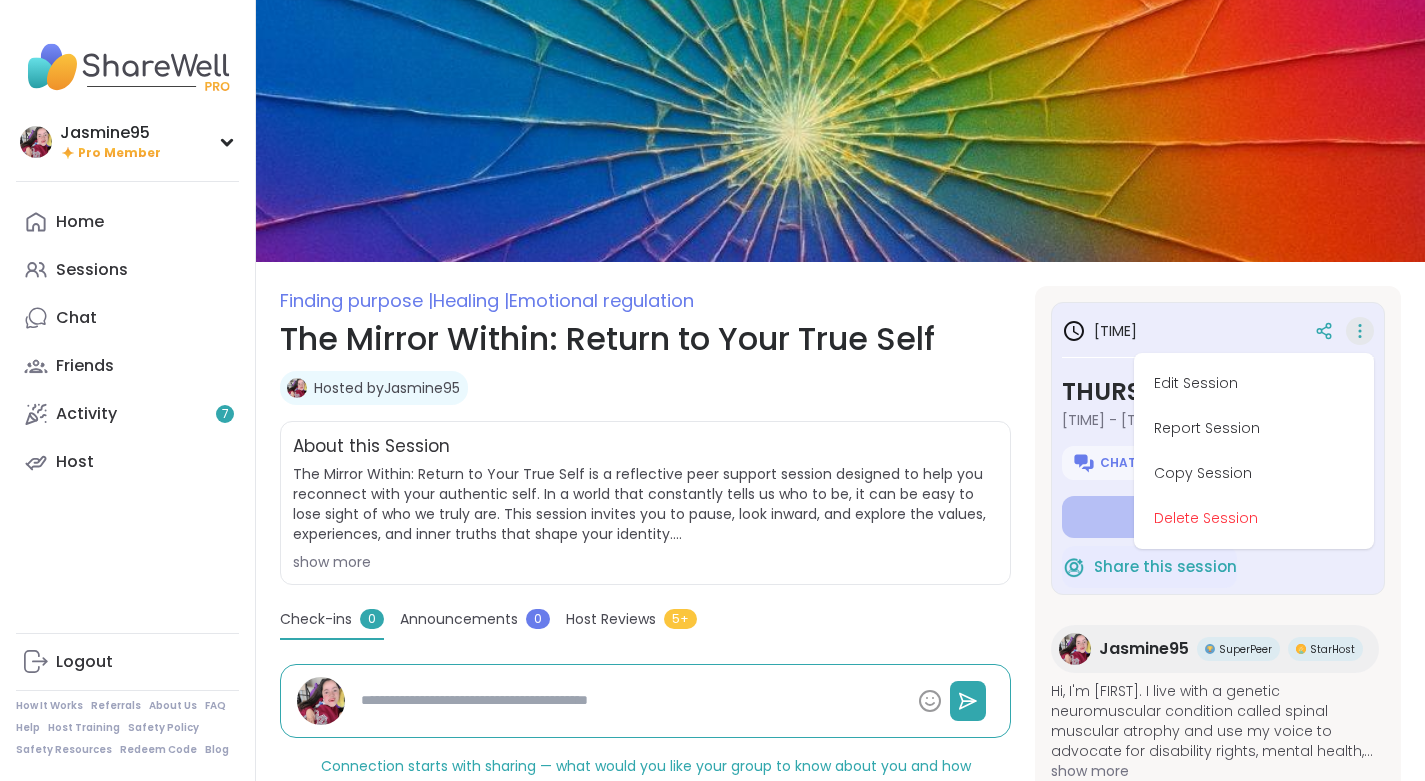 click on "Delete Session" at bounding box center [1254, 518] 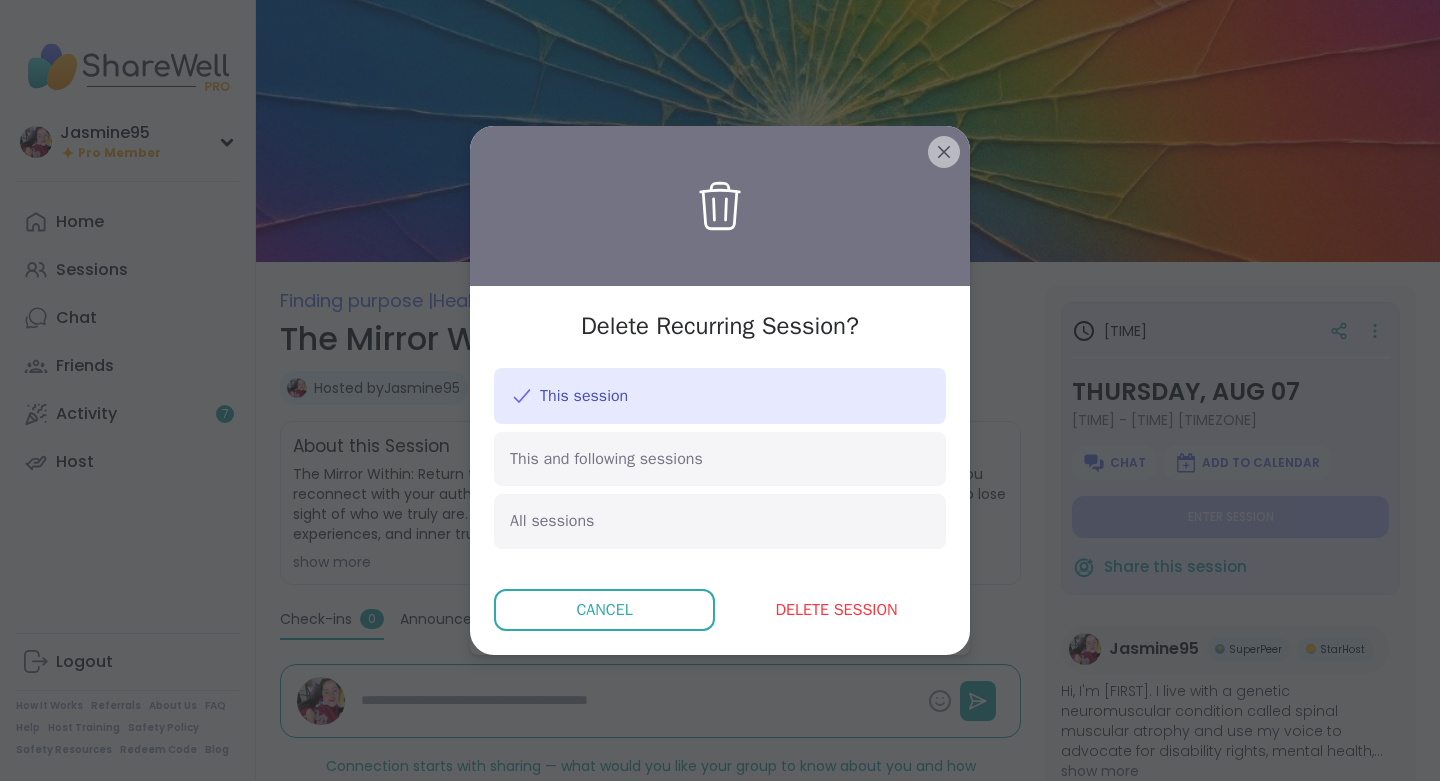 click on "Delete session" at bounding box center (836, 610) 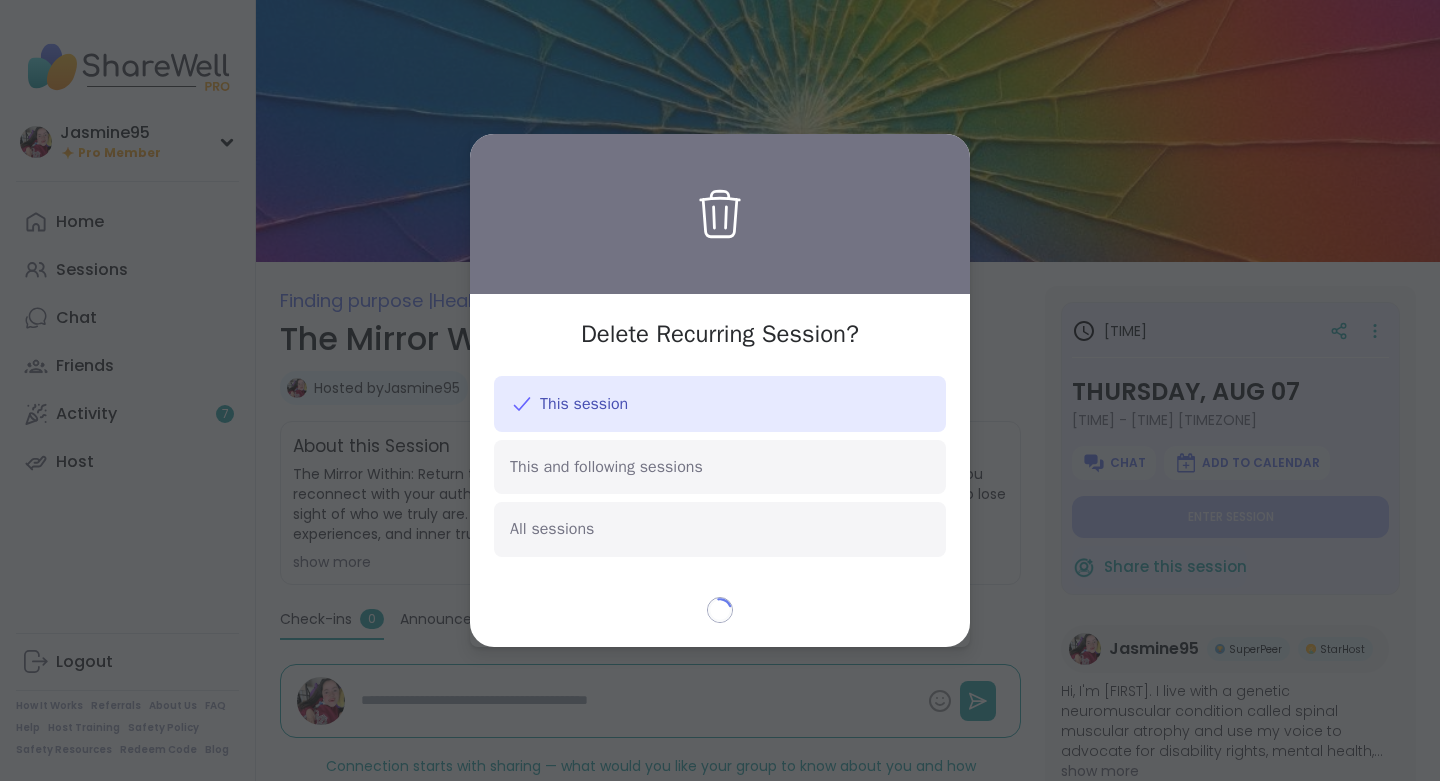 type on "*" 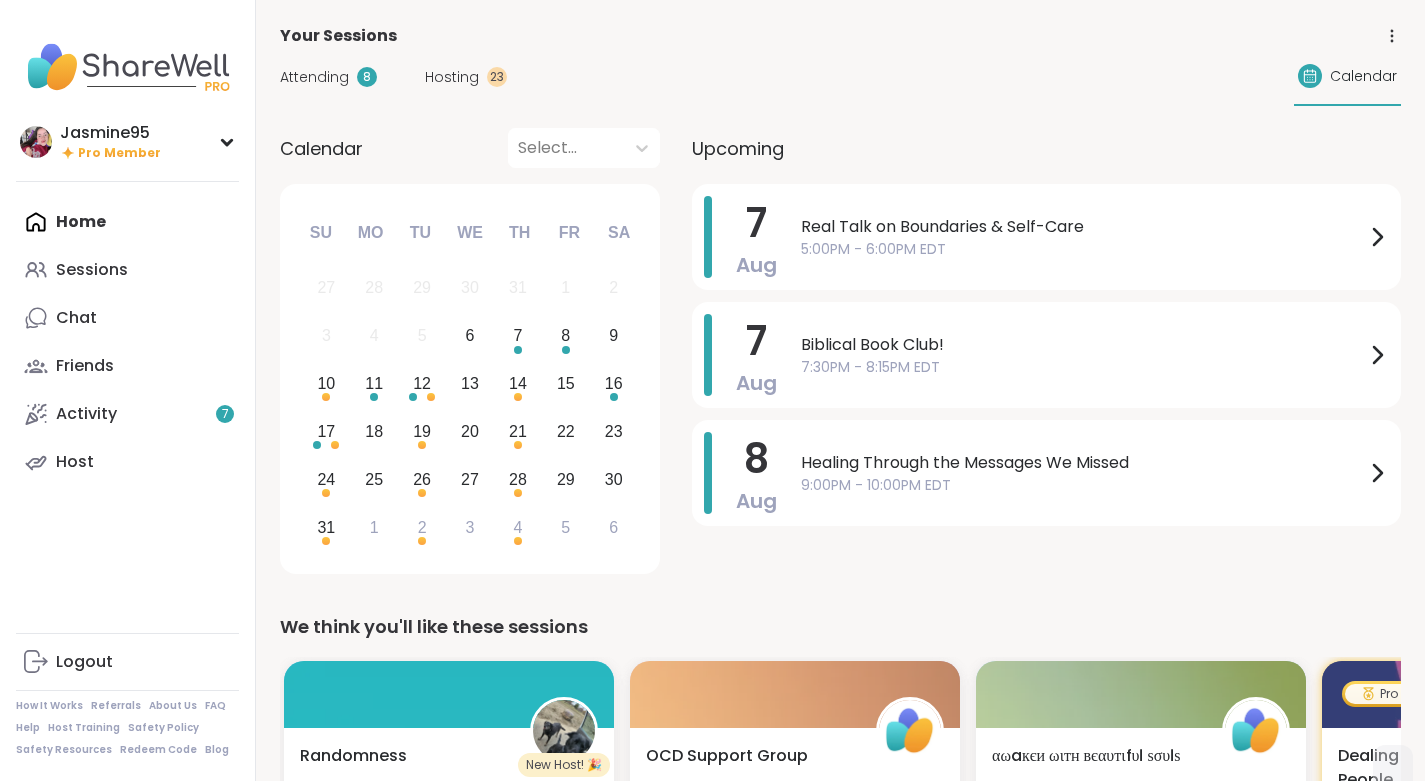 click at bounding box center (1141, 694) 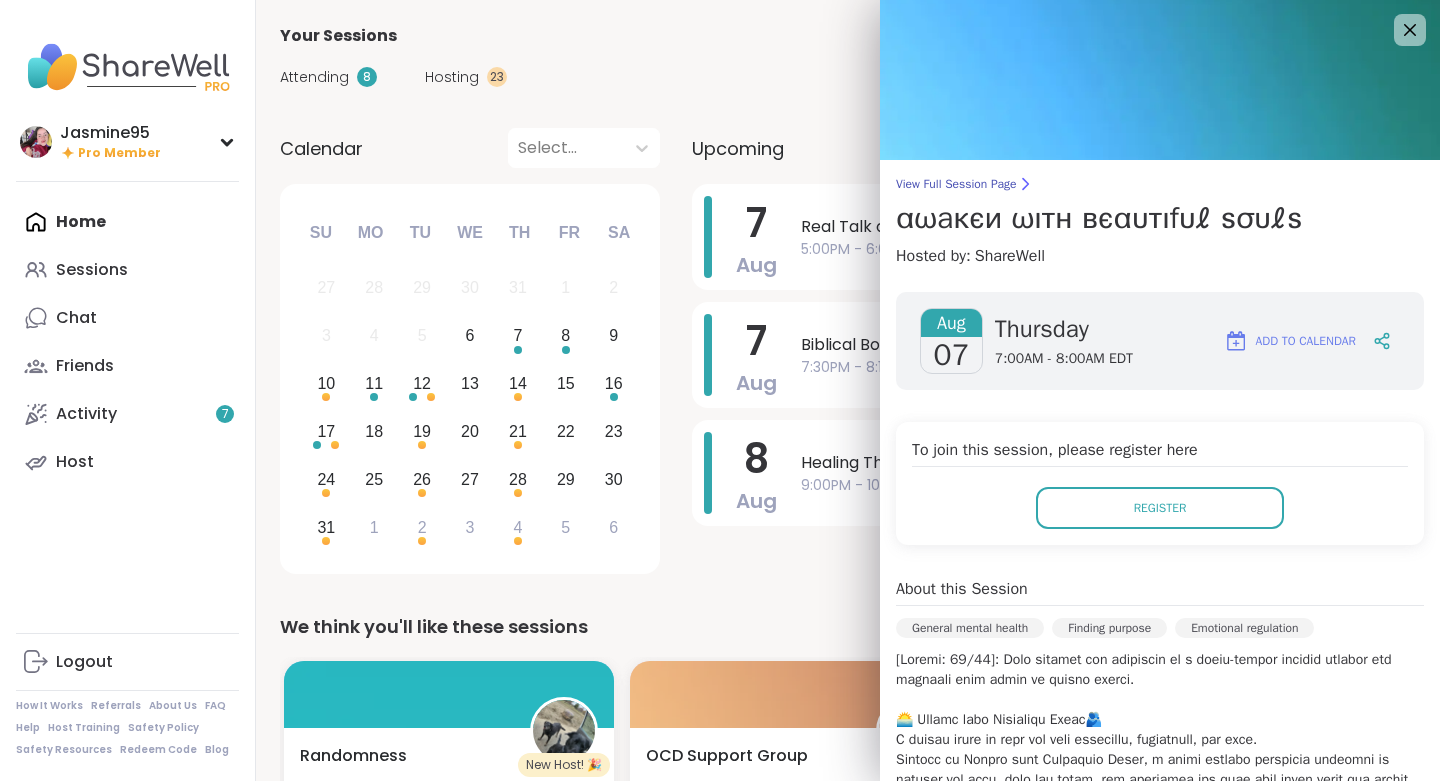 click 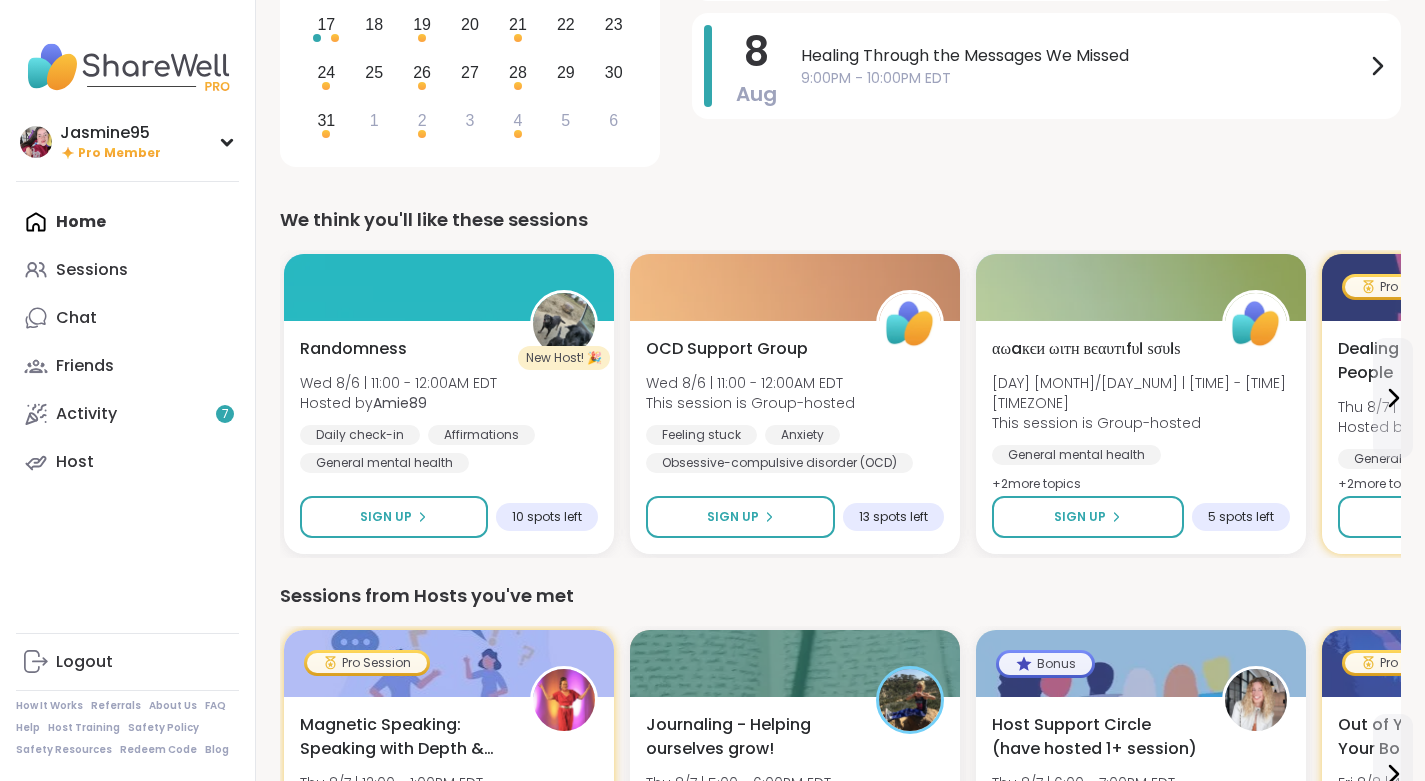 scroll, scrollTop: 407, scrollLeft: 0, axis: vertical 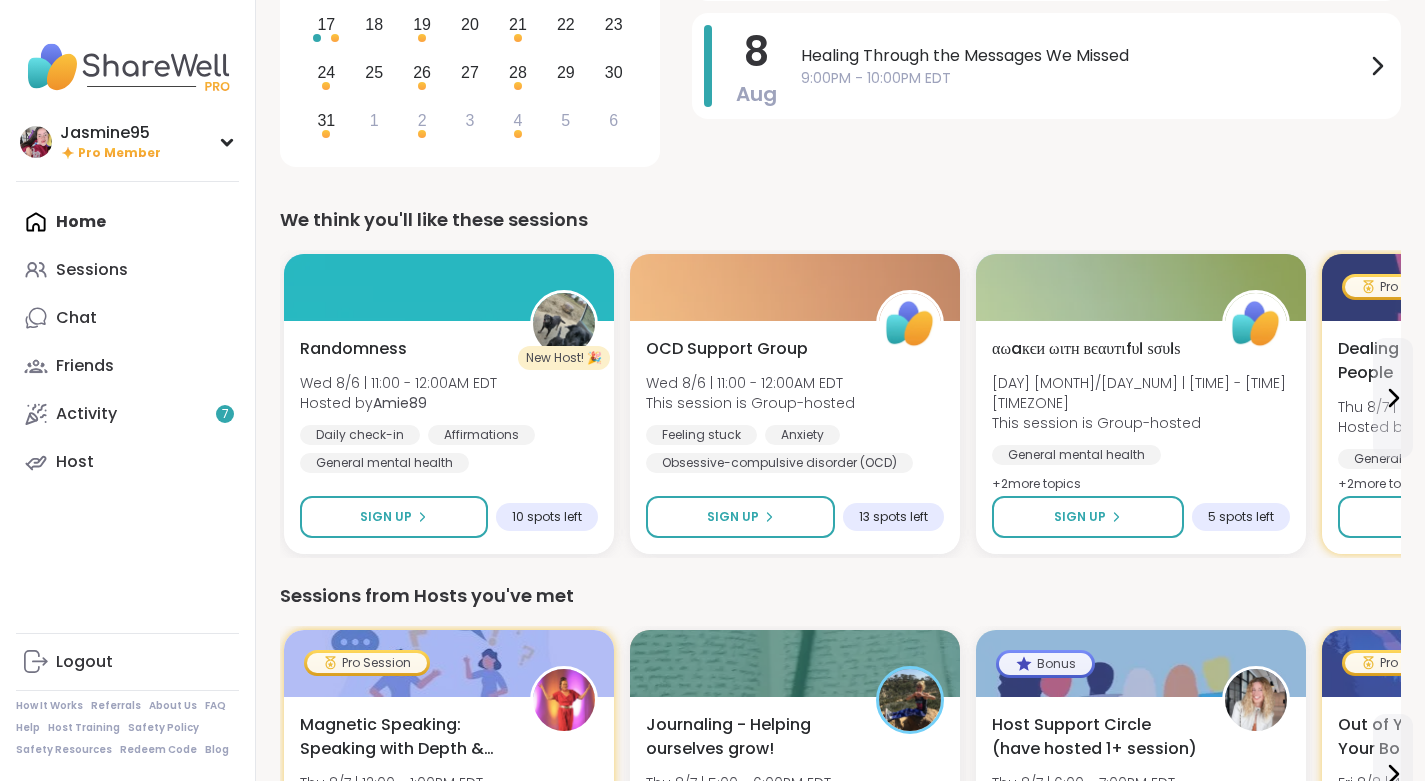 click on "Home Sessions Chat Friends Activity 7 Host" at bounding box center [127, 342] 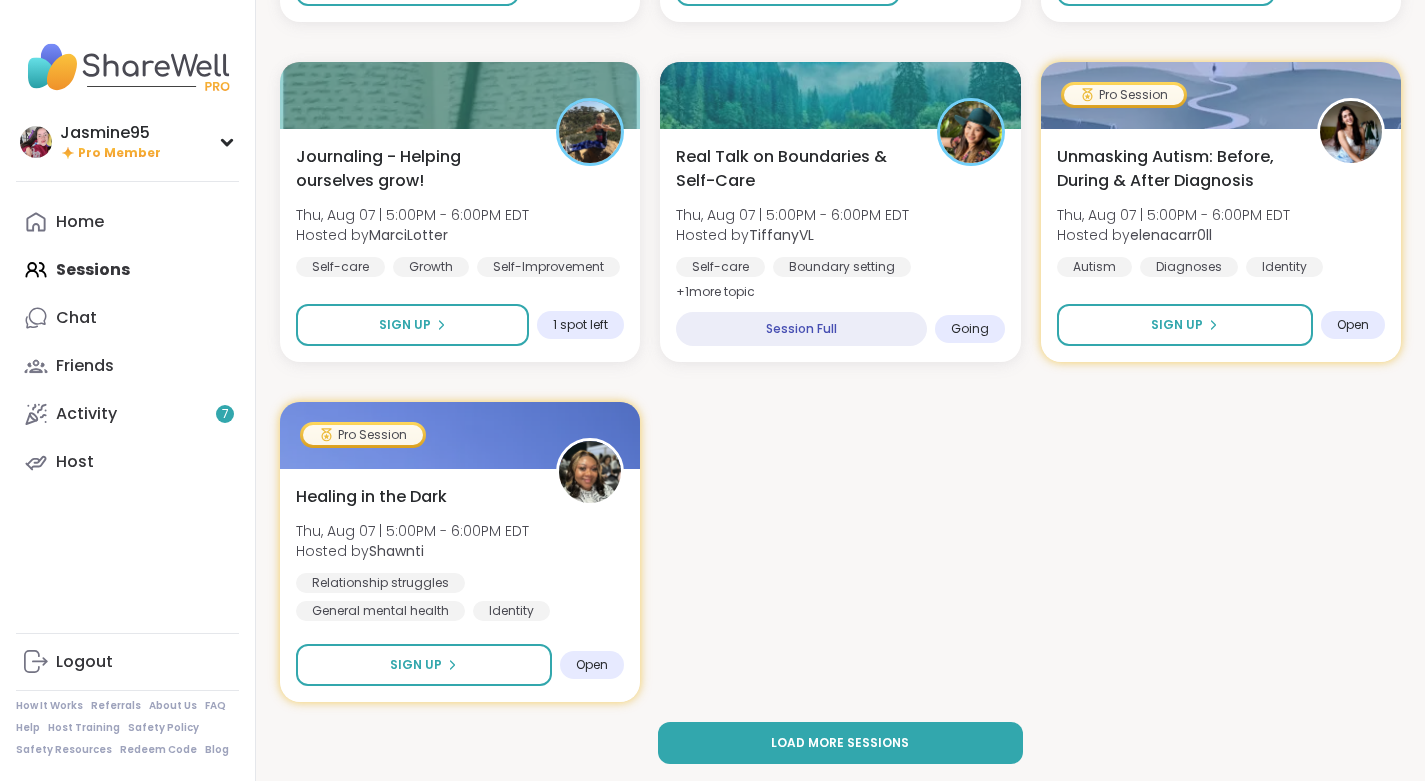 scroll, scrollTop: 3651, scrollLeft: 0, axis: vertical 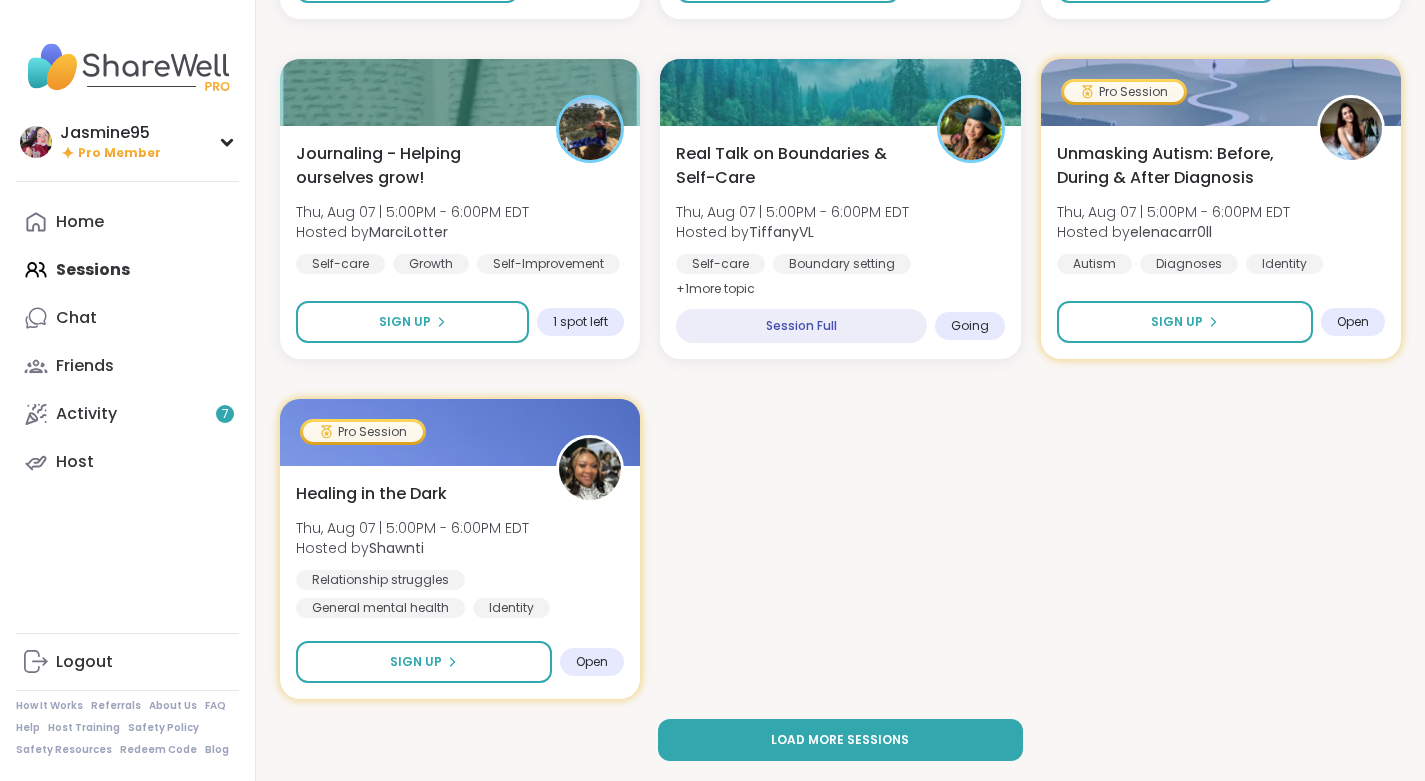 click on "Load more sessions" at bounding box center [841, 740] 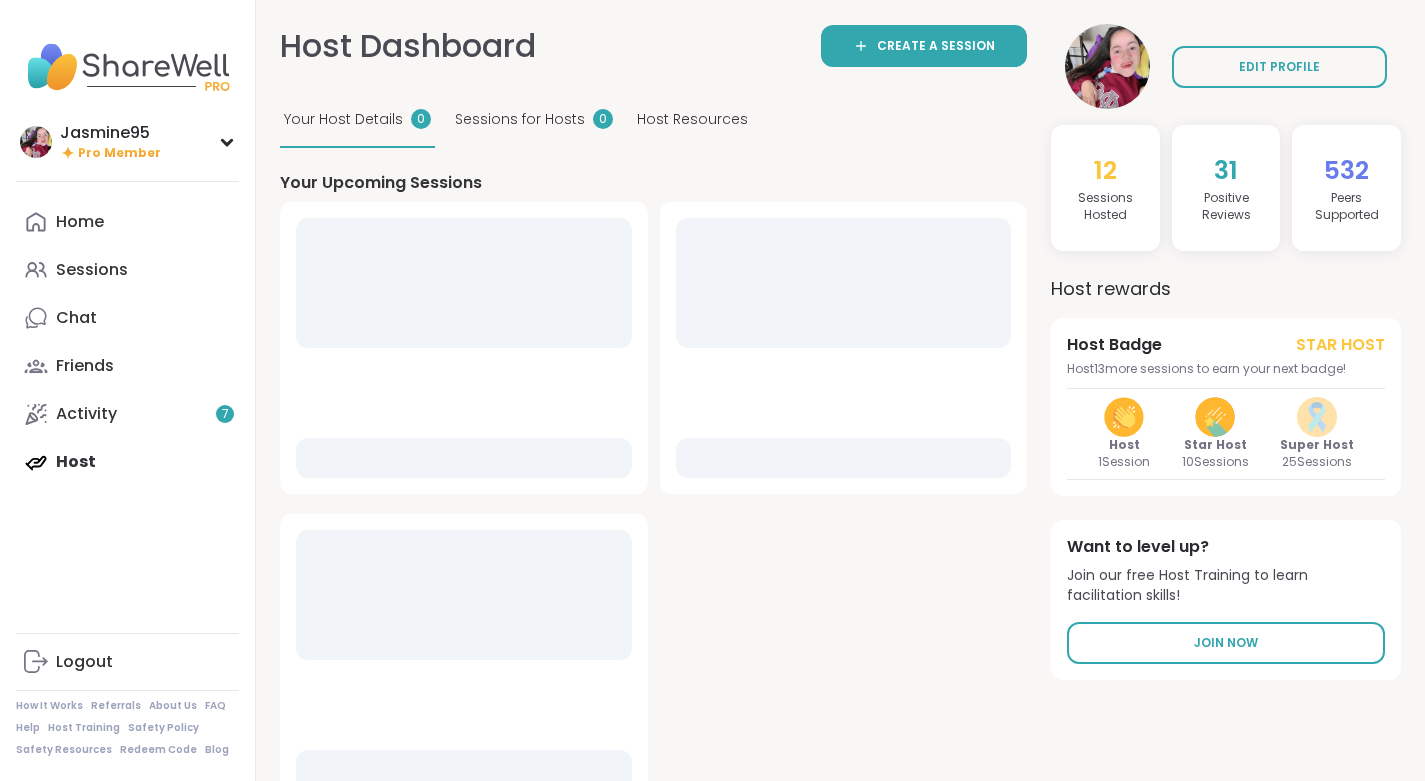 scroll, scrollTop: 0, scrollLeft: 0, axis: both 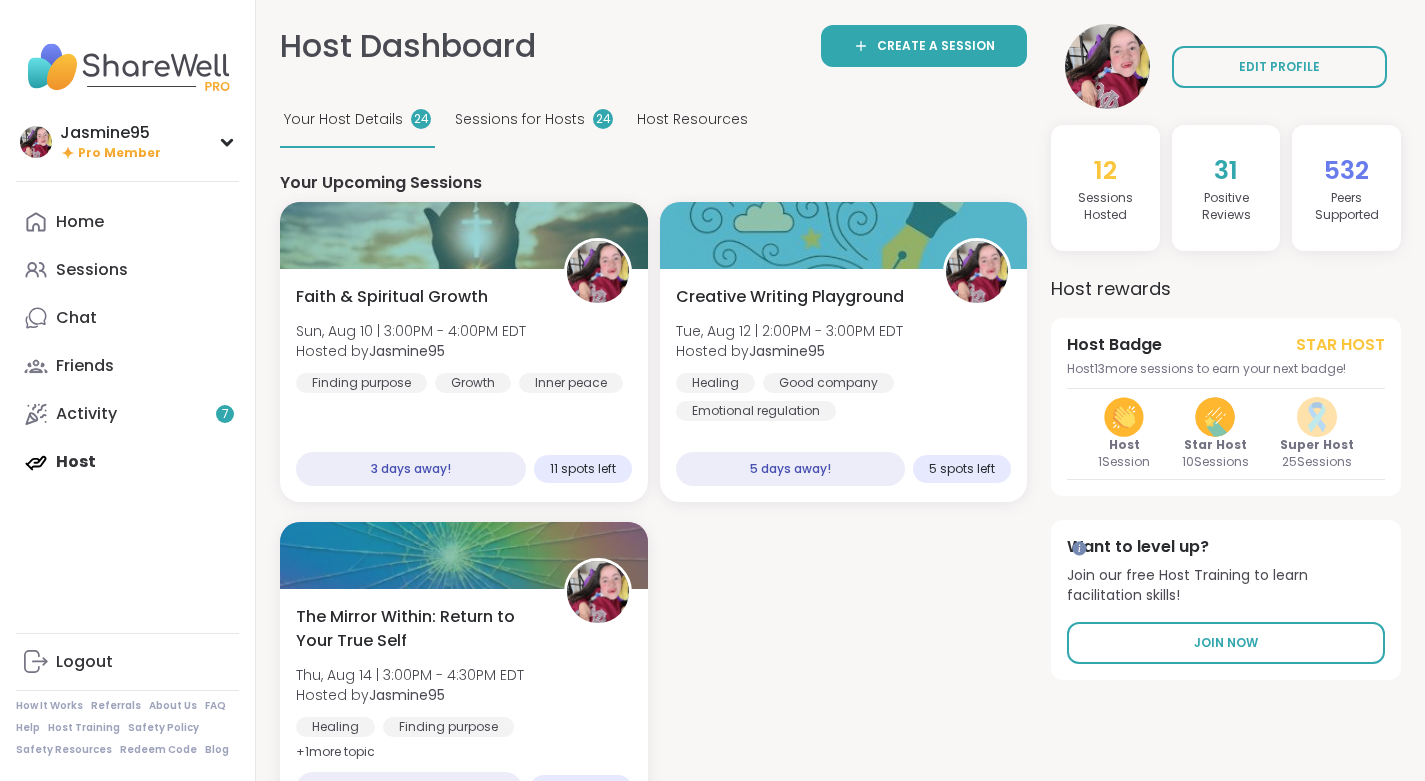 click on "Sun, Aug 10 | 3:00PM - 4:00PM EDT" at bounding box center (411, 331) 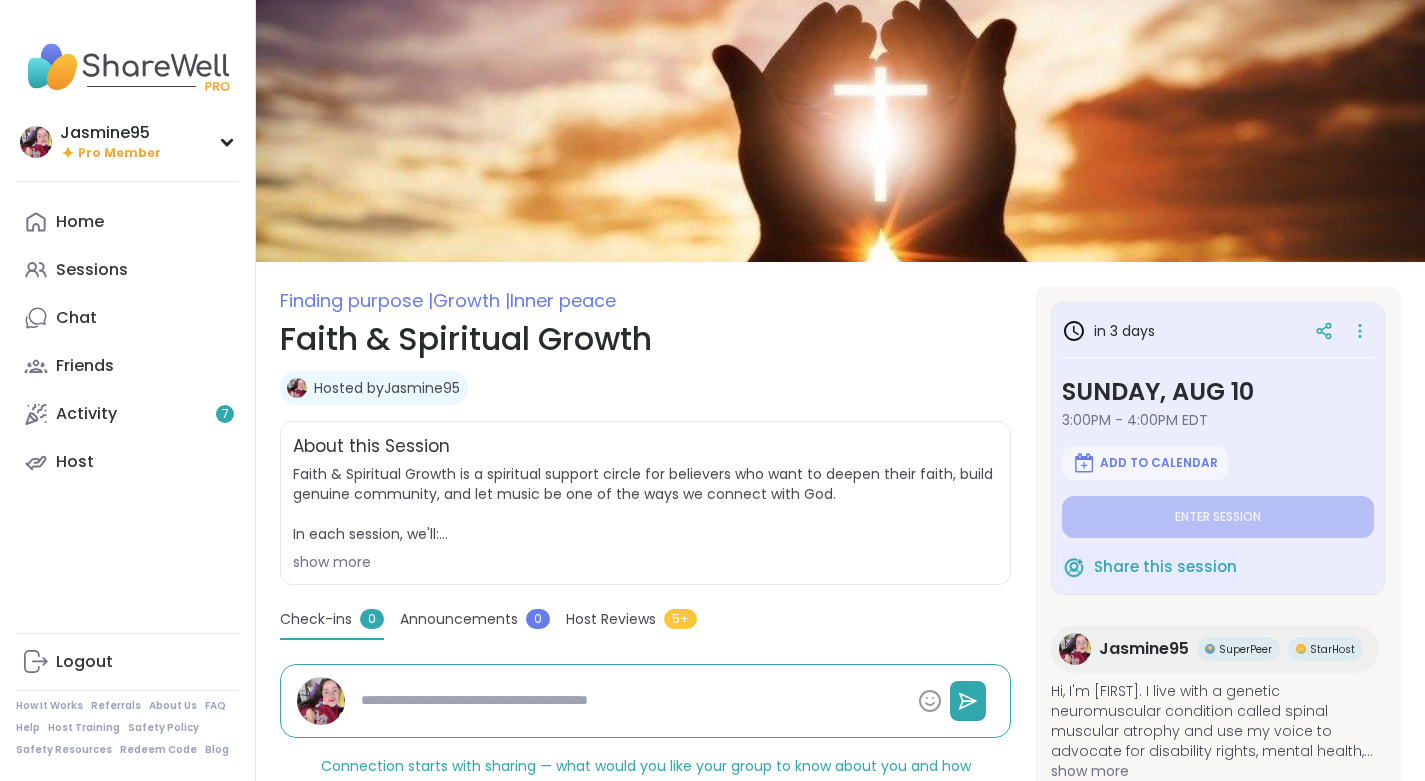 scroll, scrollTop: 0, scrollLeft: 0, axis: both 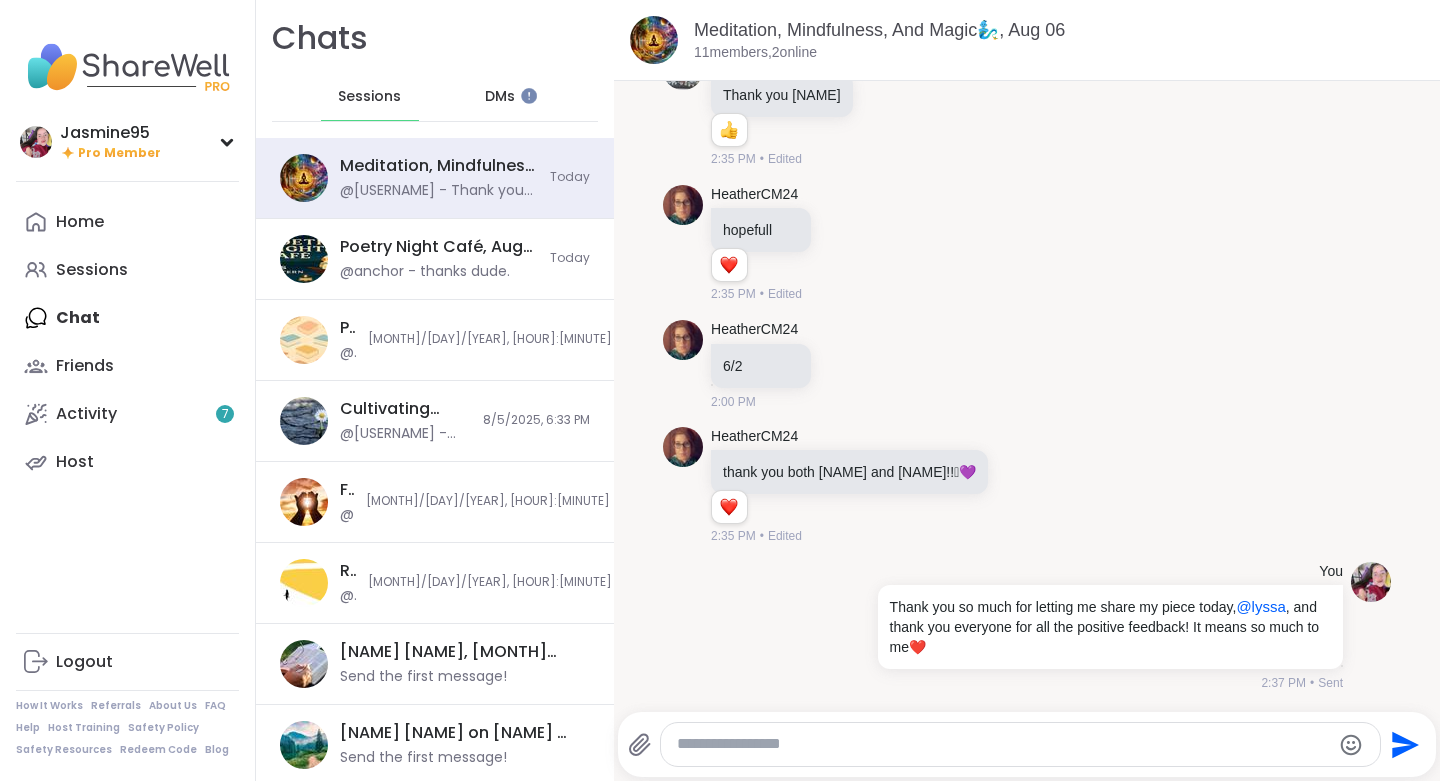click on "DMs" at bounding box center [500, 97] 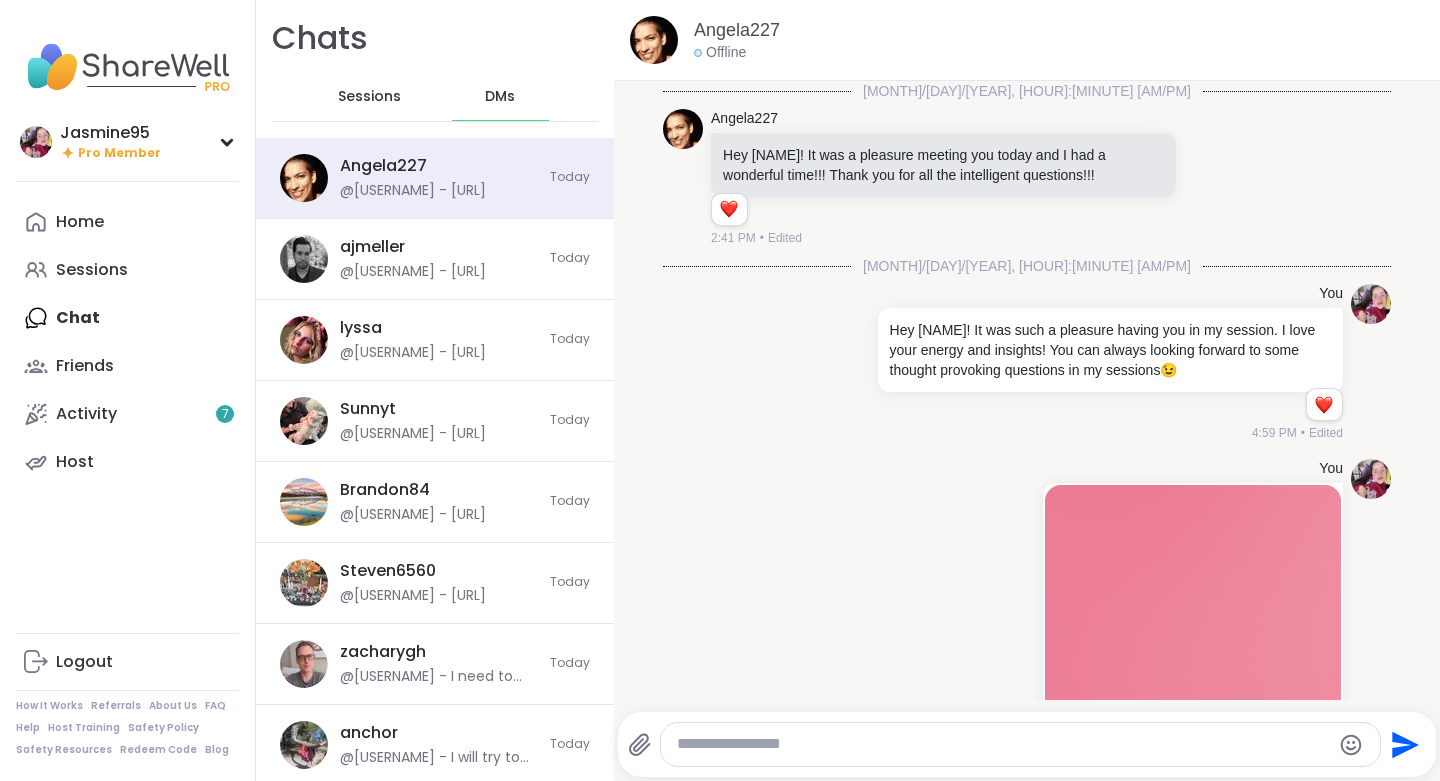 scroll, scrollTop: 2631, scrollLeft: 0, axis: vertical 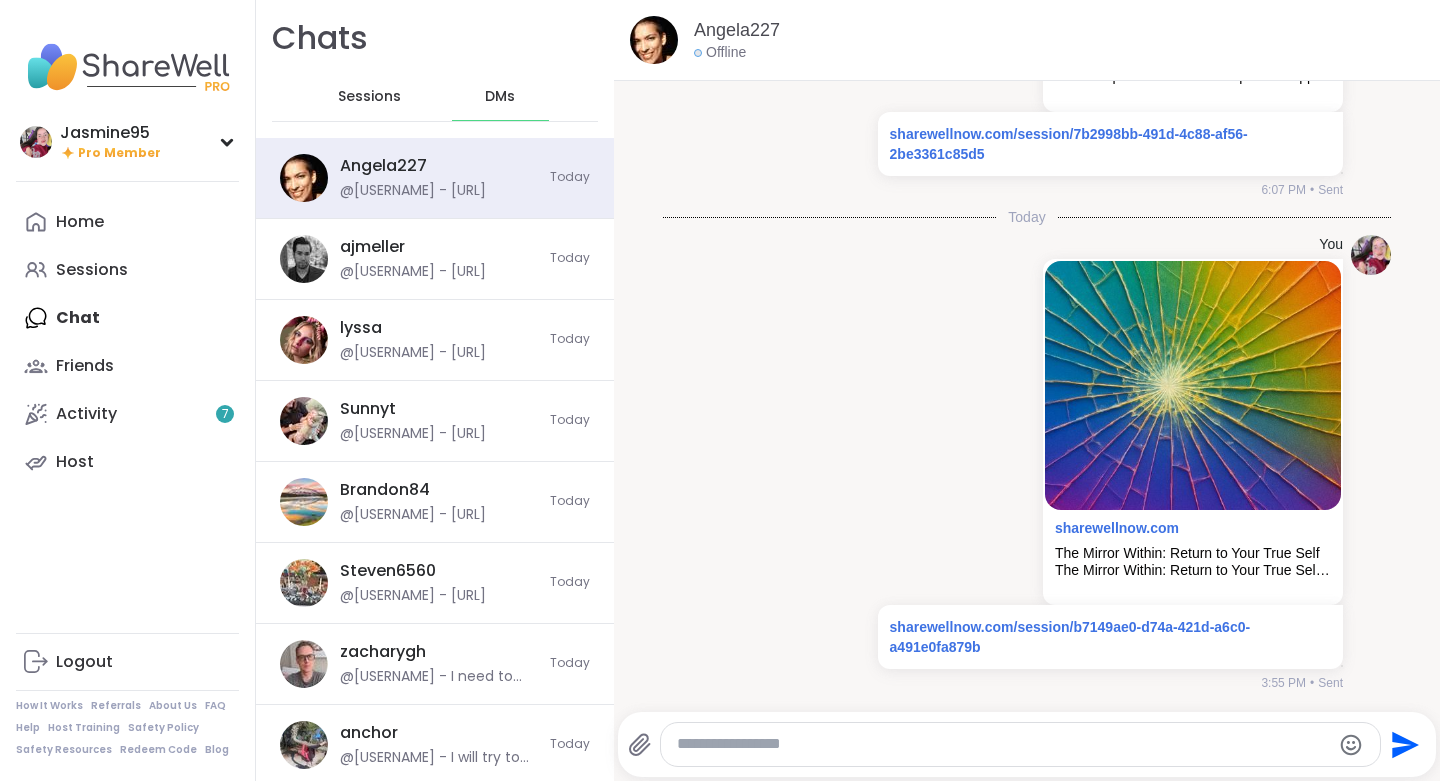 click on "@[USERNAME] - I need to apologize that I offered to attend your sessions, but unfortunately can't during the week due to work commitments. I'll be taking some time off next [MONTH] though and will absolutely attend. I really like the idea of the mirror within one." at bounding box center [439, 677] 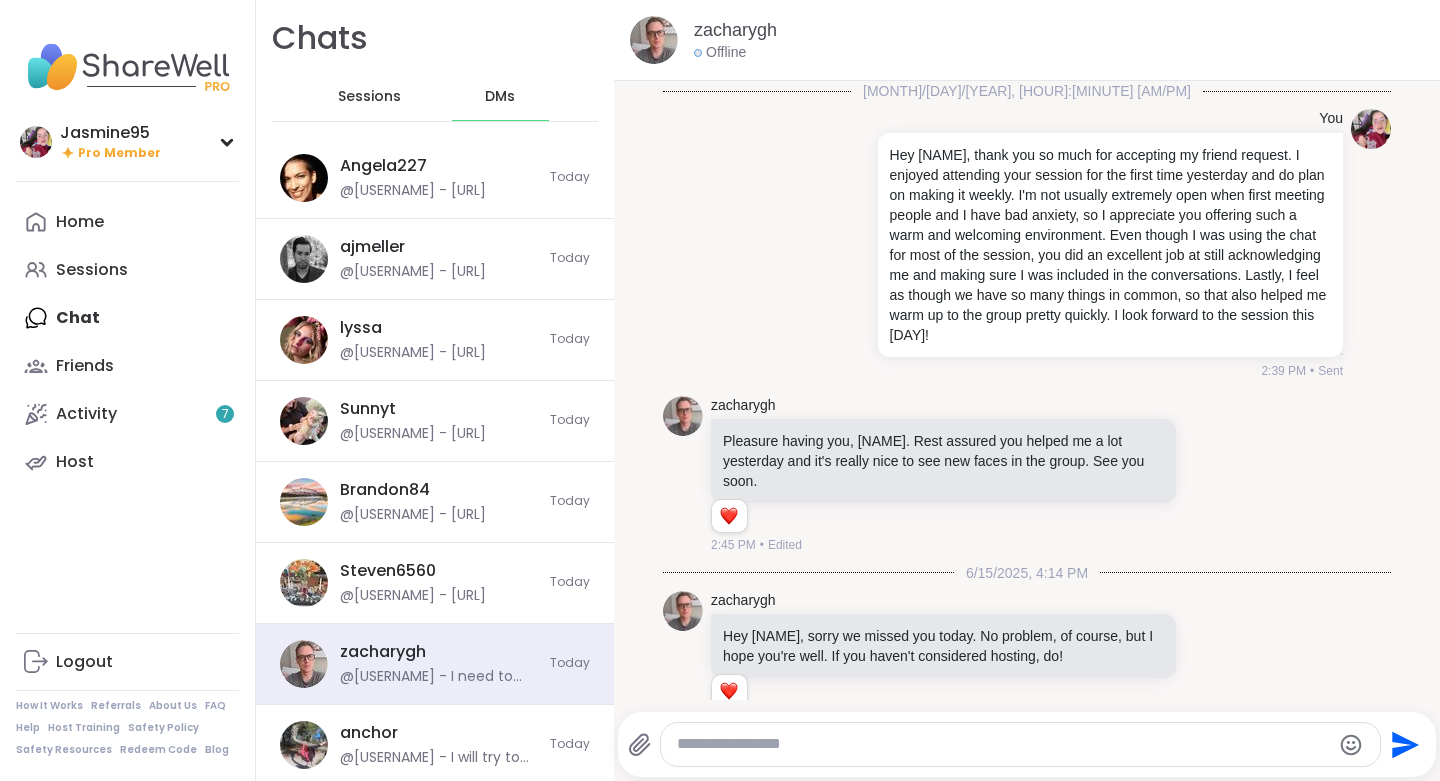 scroll, scrollTop: 3807, scrollLeft: 0, axis: vertical 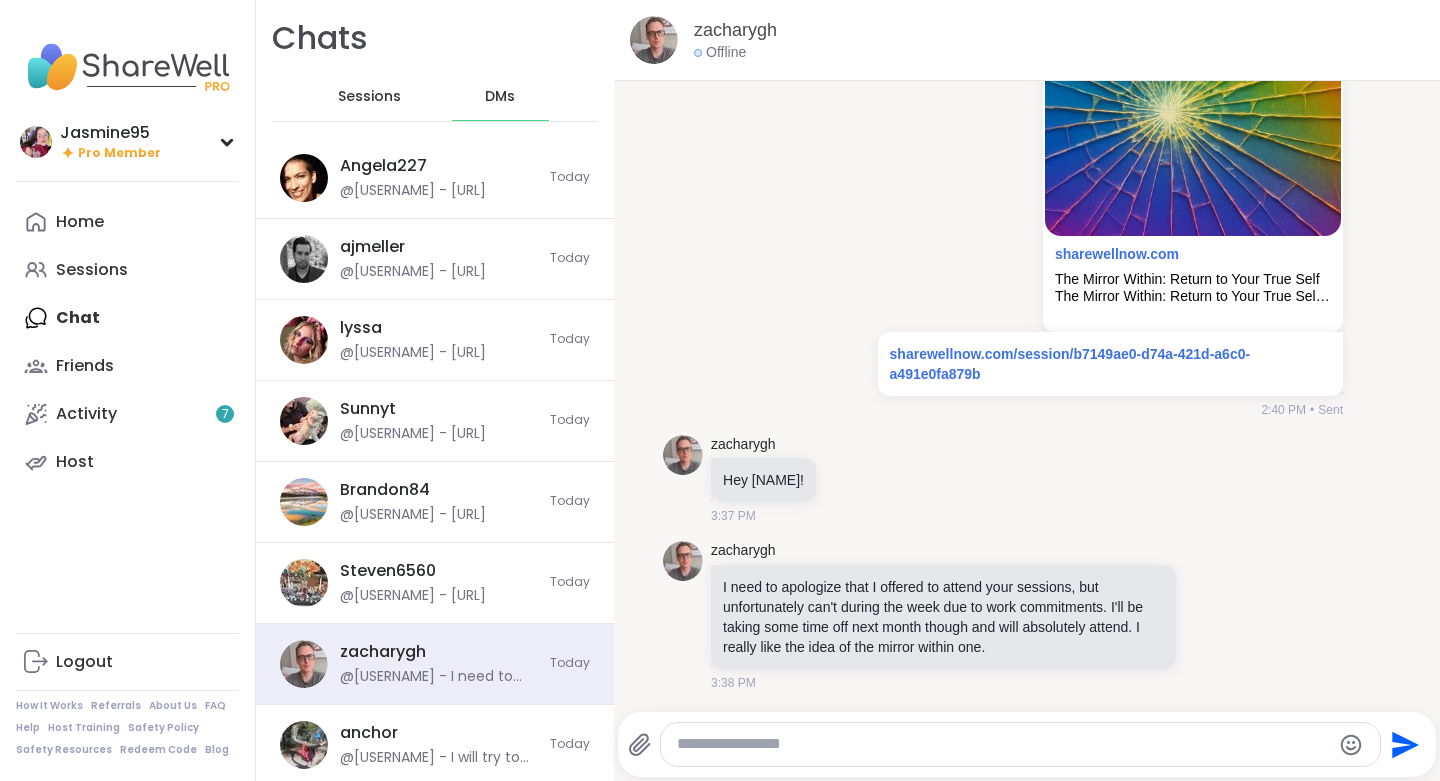 click at bounding box center [1003, 744] 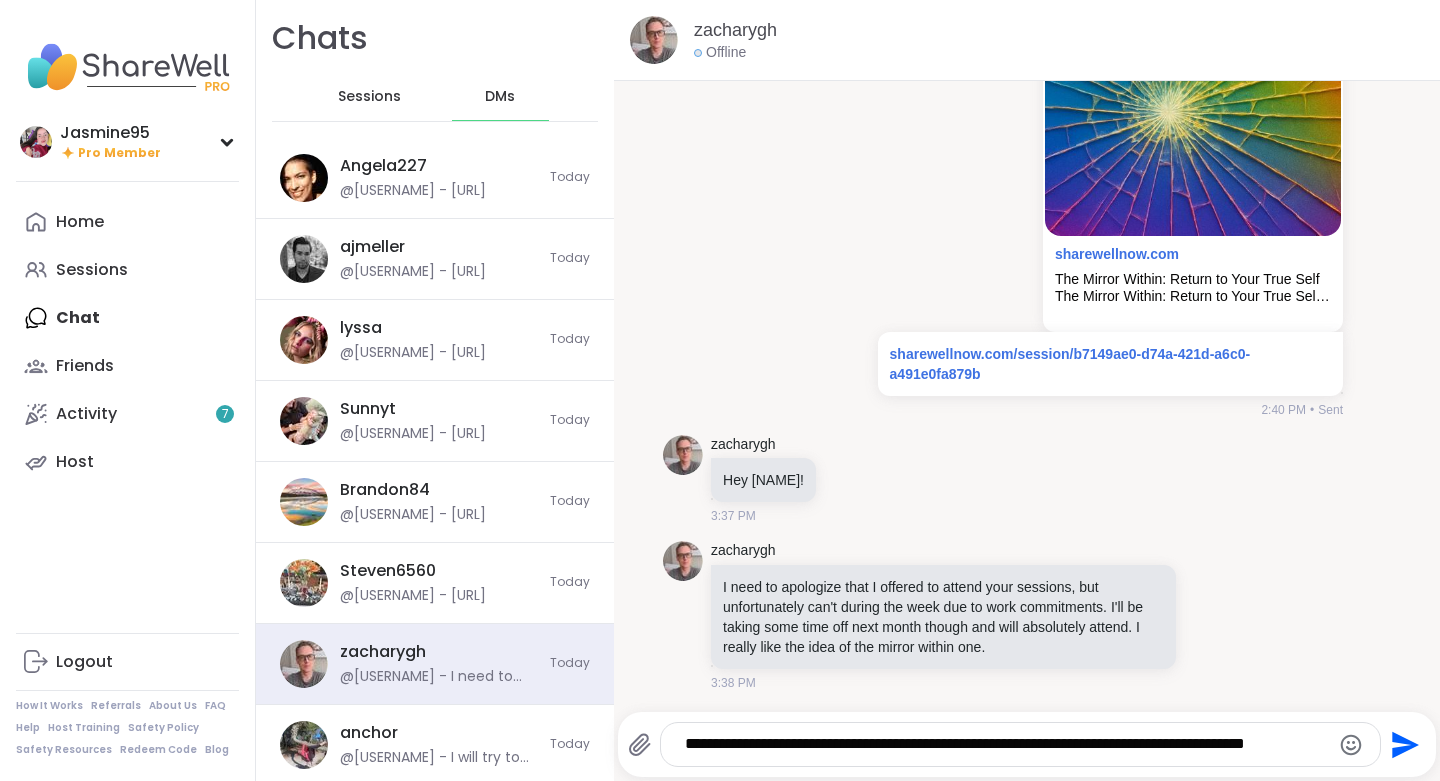 type on "**********" 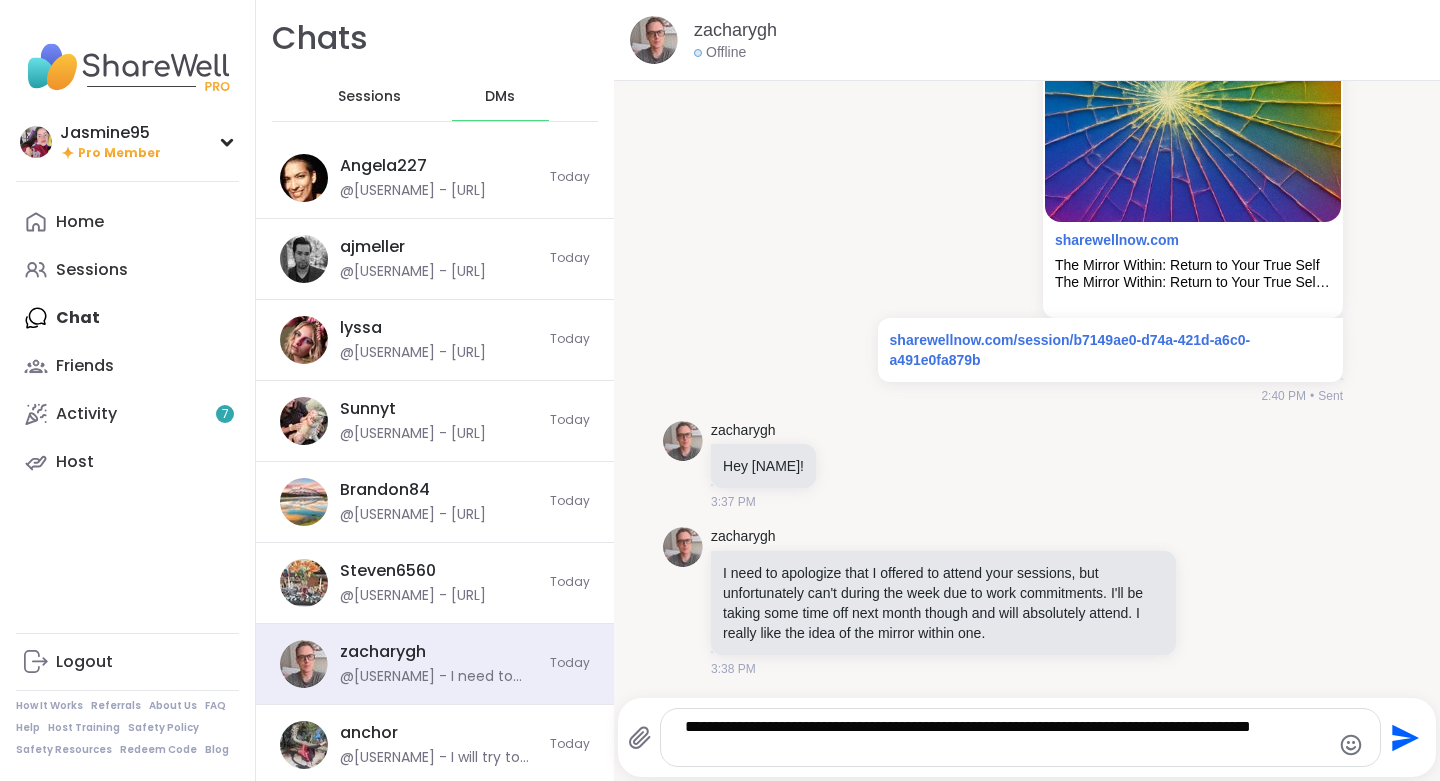 type 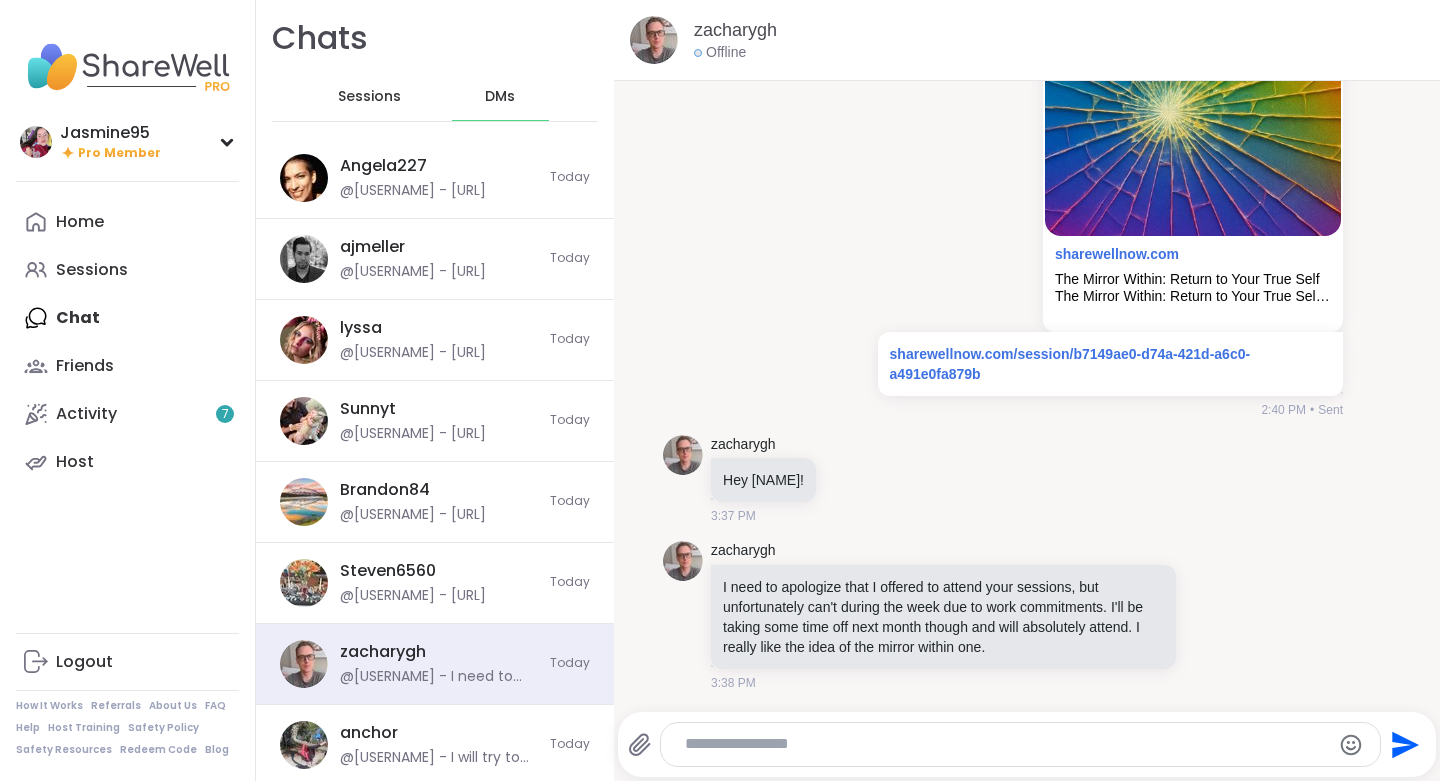scroll, scrollTop: 3933, scrollLeft: 0, axis: vertical 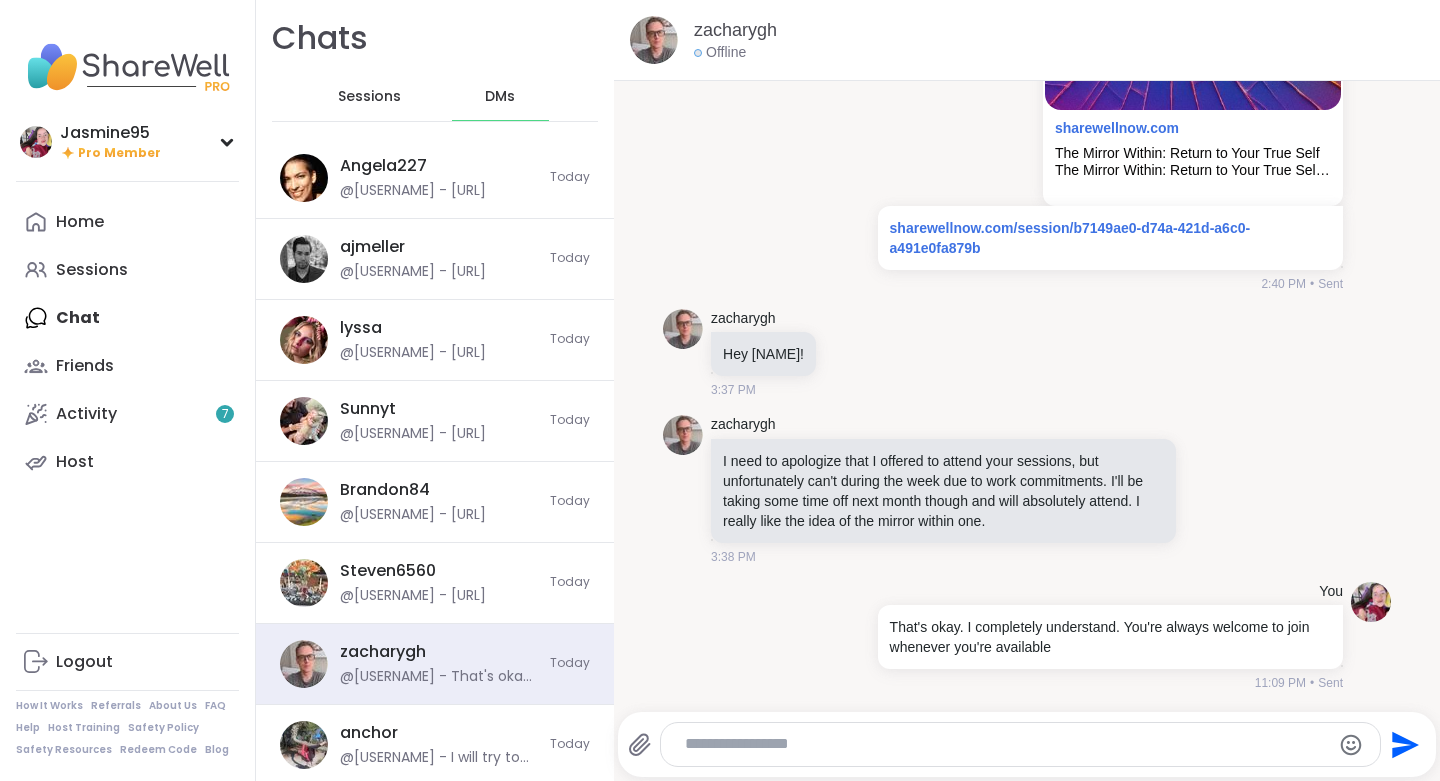 click on "[NAME] @[USERNAME] - I will try to make tomorrow. My partner and I are on vacation so I am attending much fewer sessions rn." at bounding box center (439, 745) 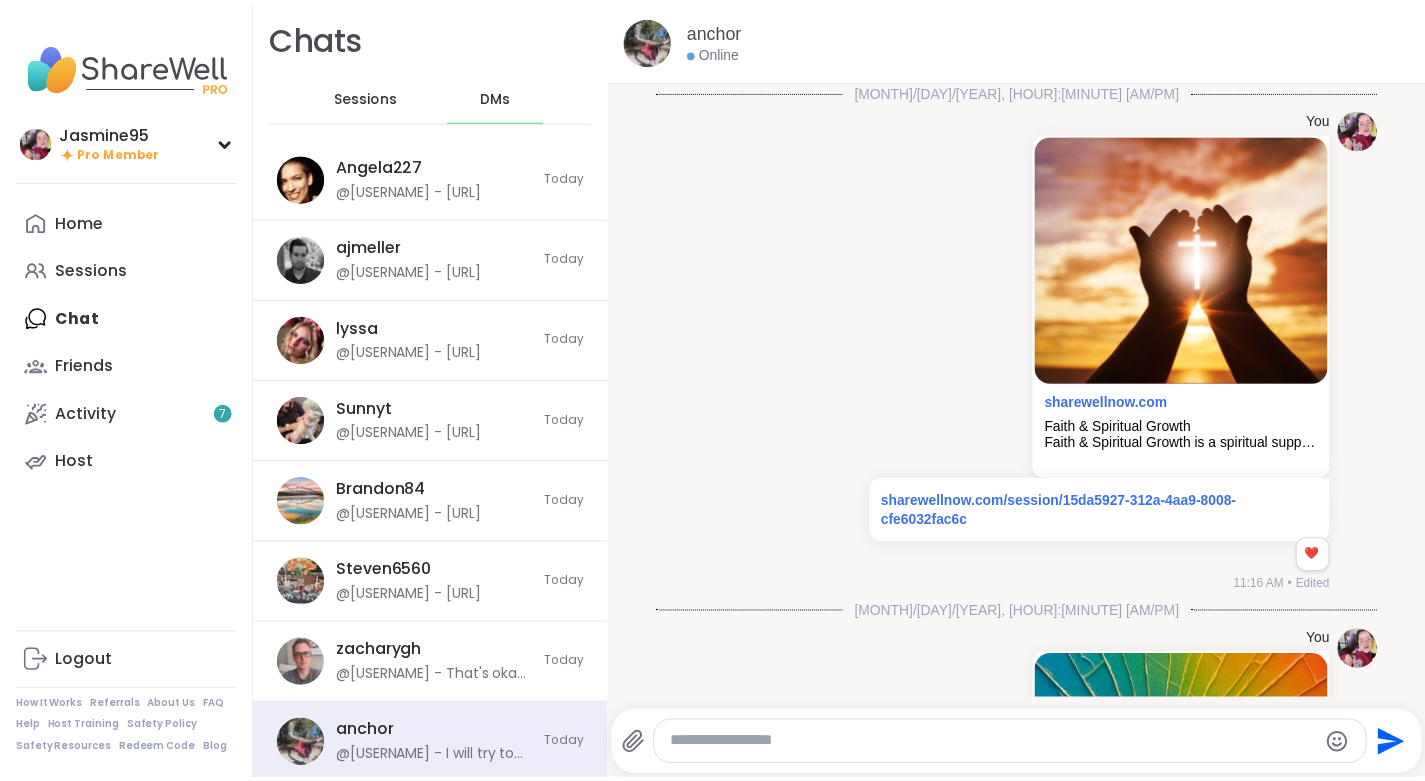 scroll, scrollTop: 2986, scrollLeft: 0, axis: vertical 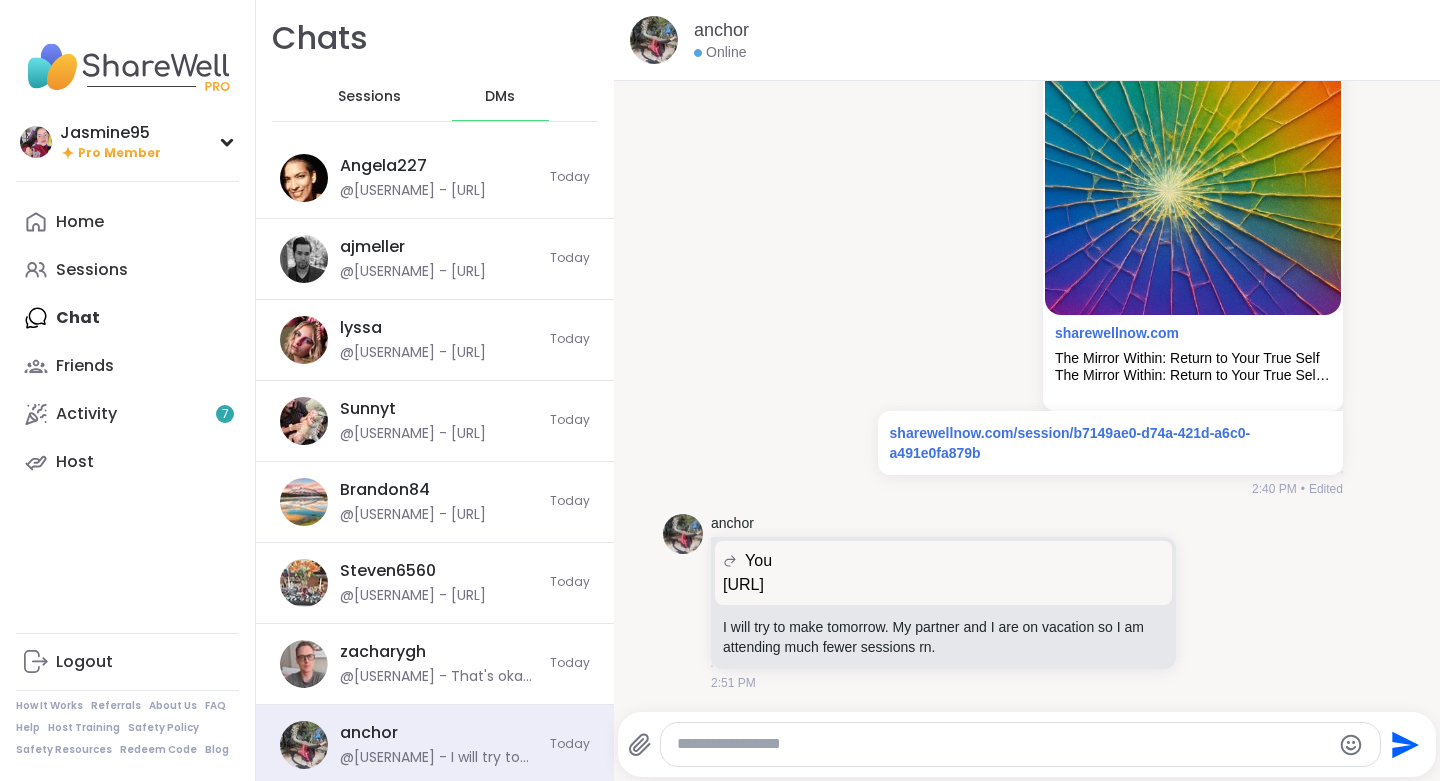 click on "Activity 7" at bounding box center [86, 414] 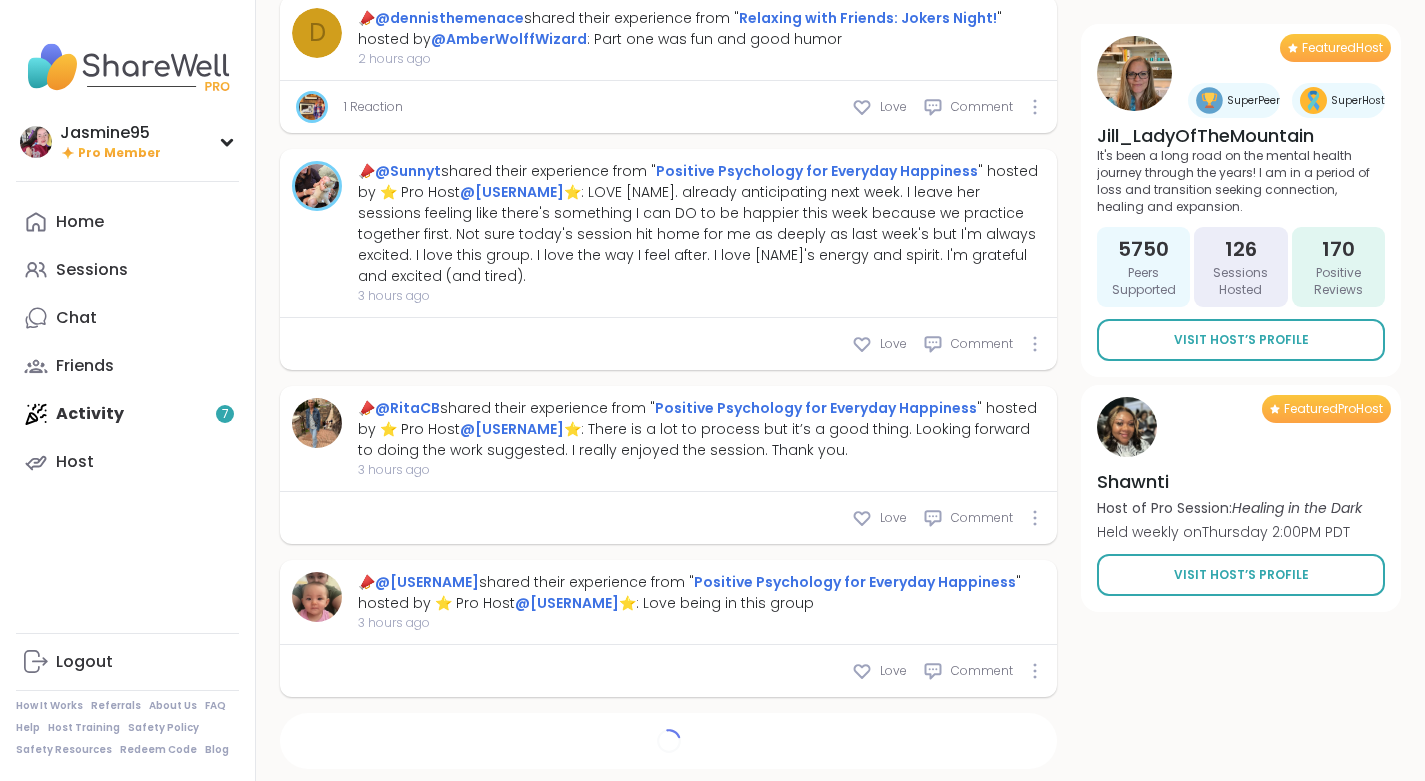 scroll, scrollTop: 3447, scrollLeft: 0, axis: vertical 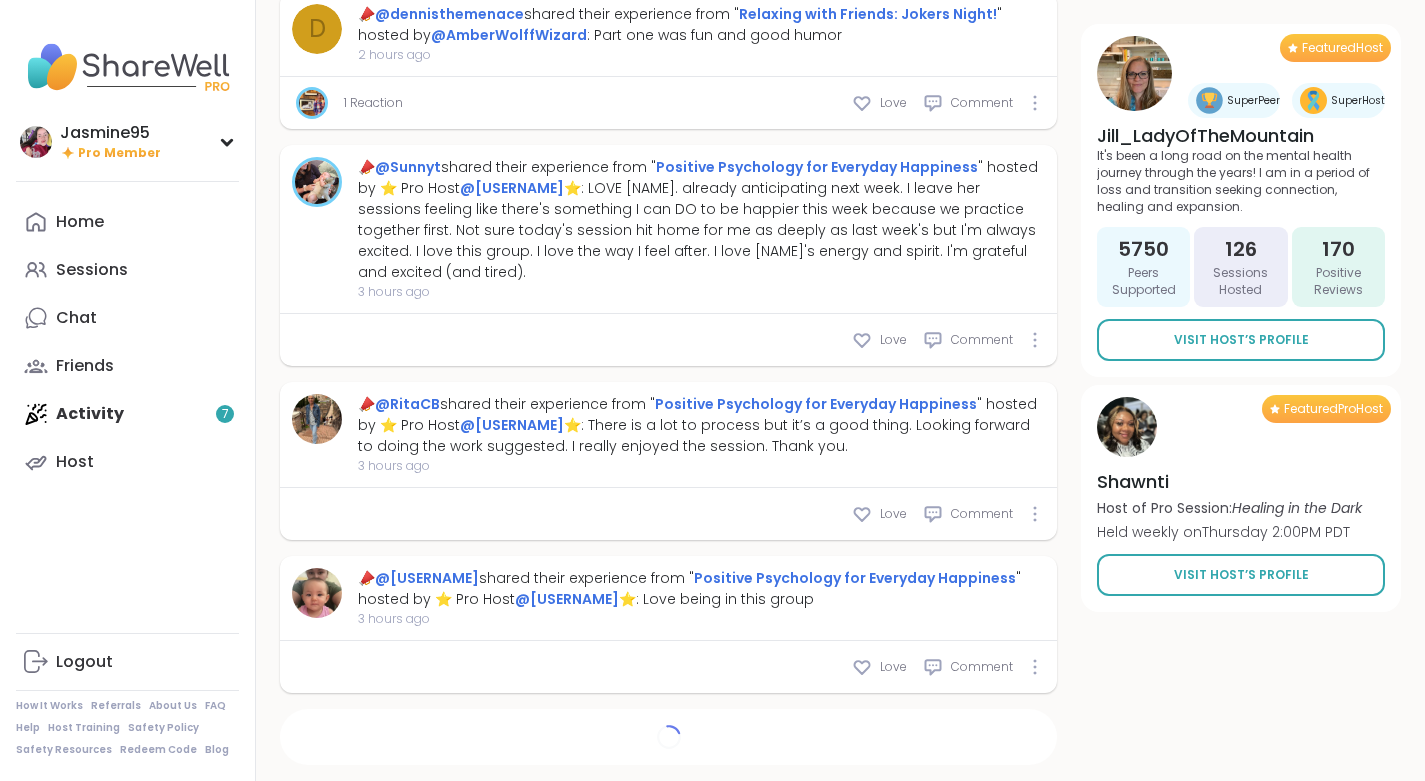 type on "*" 